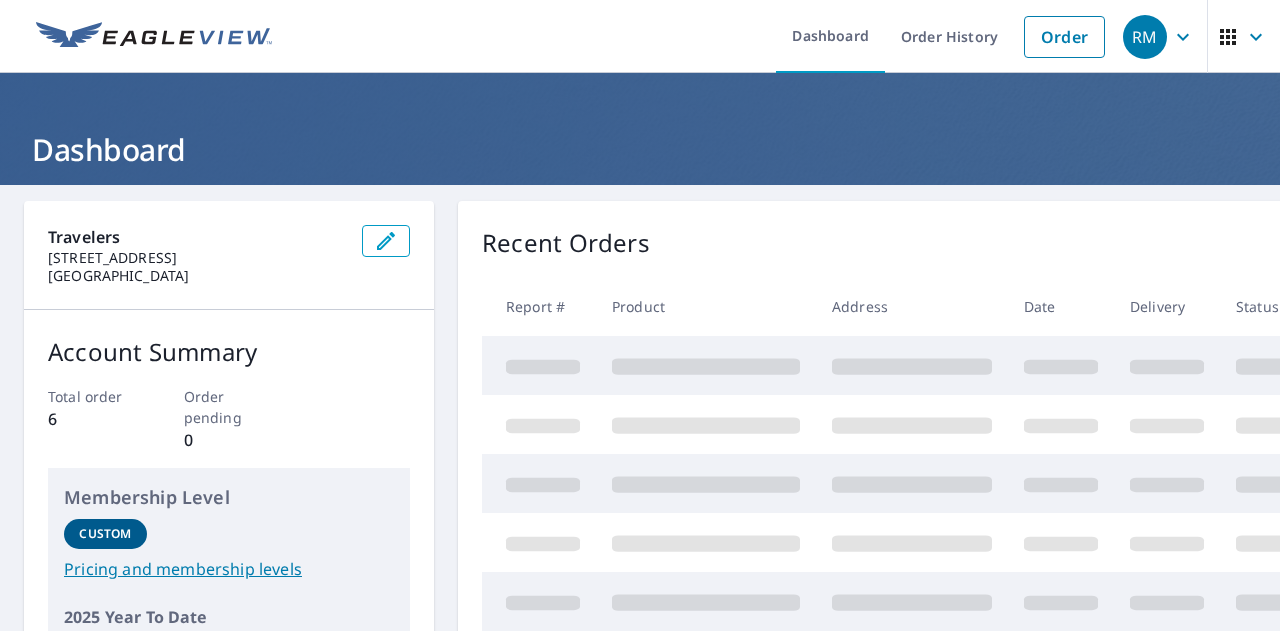 scroll, scrollTop: 0, scrollLeft: 0, axis: both 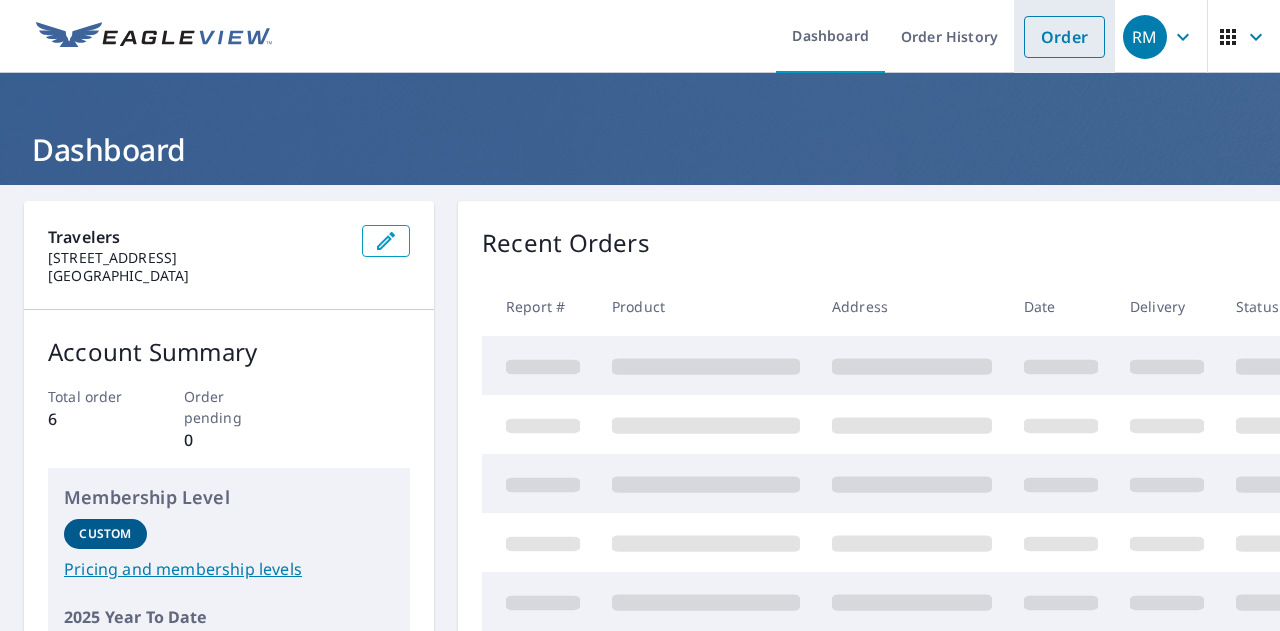 click on "Order" at bounding box center (1064, 37) 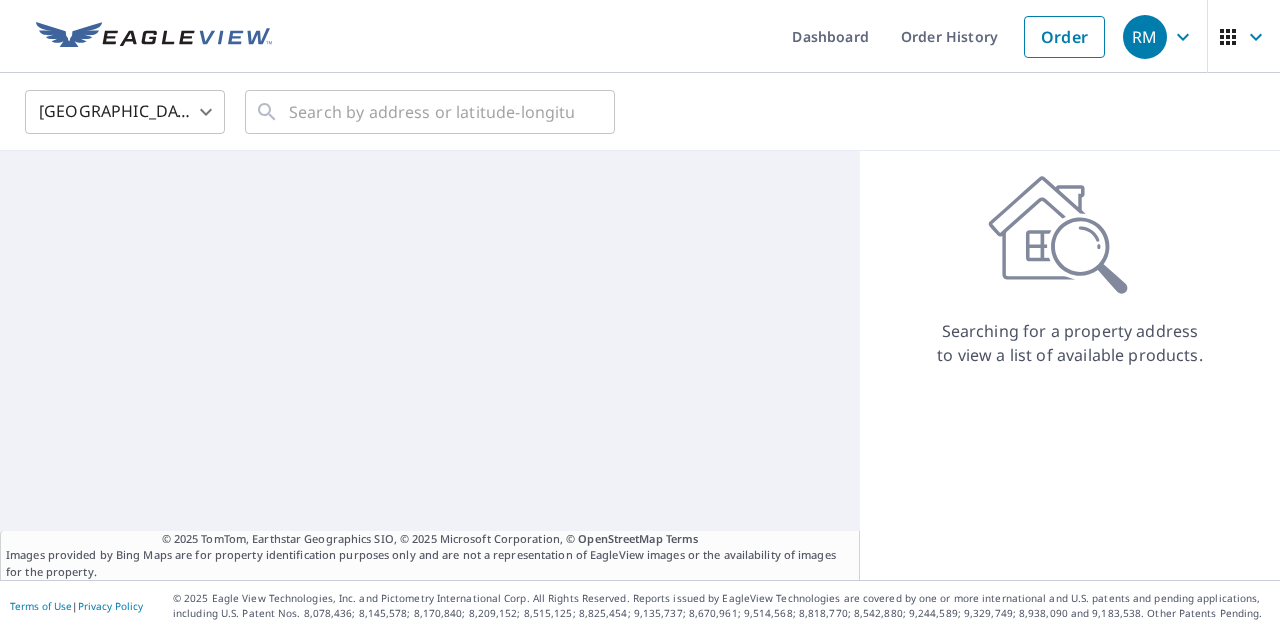 scroll, scrollTop: 0, scrollLeft: 0, axis: both 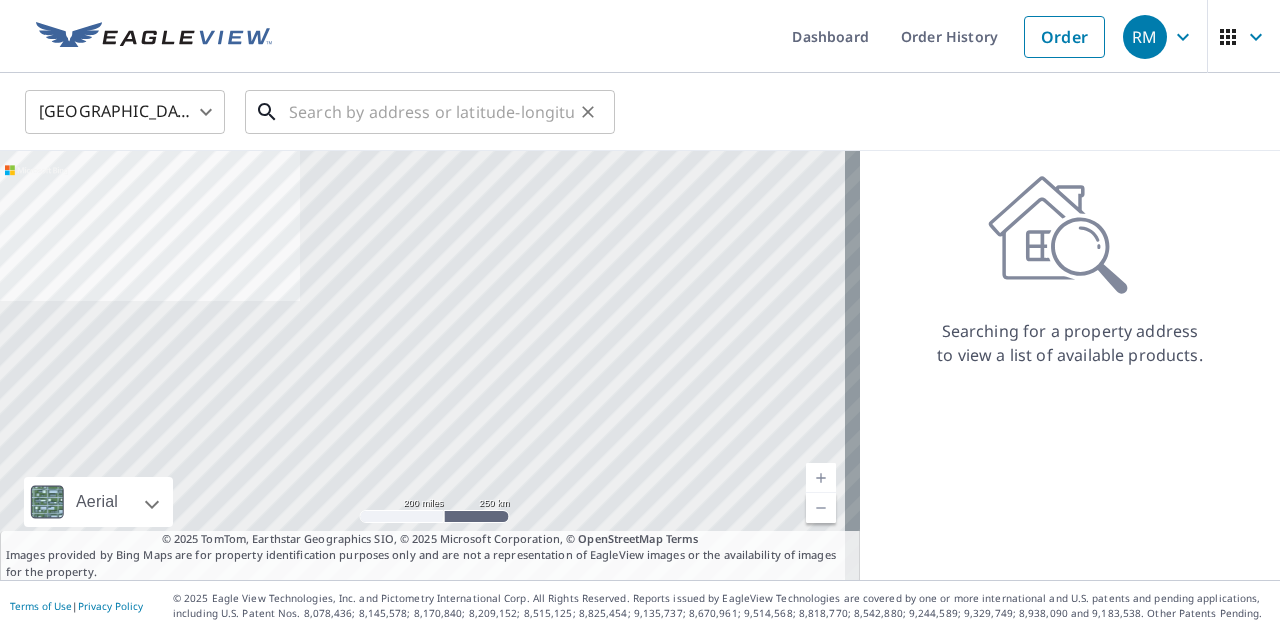 click at bounding box center (431, 112) 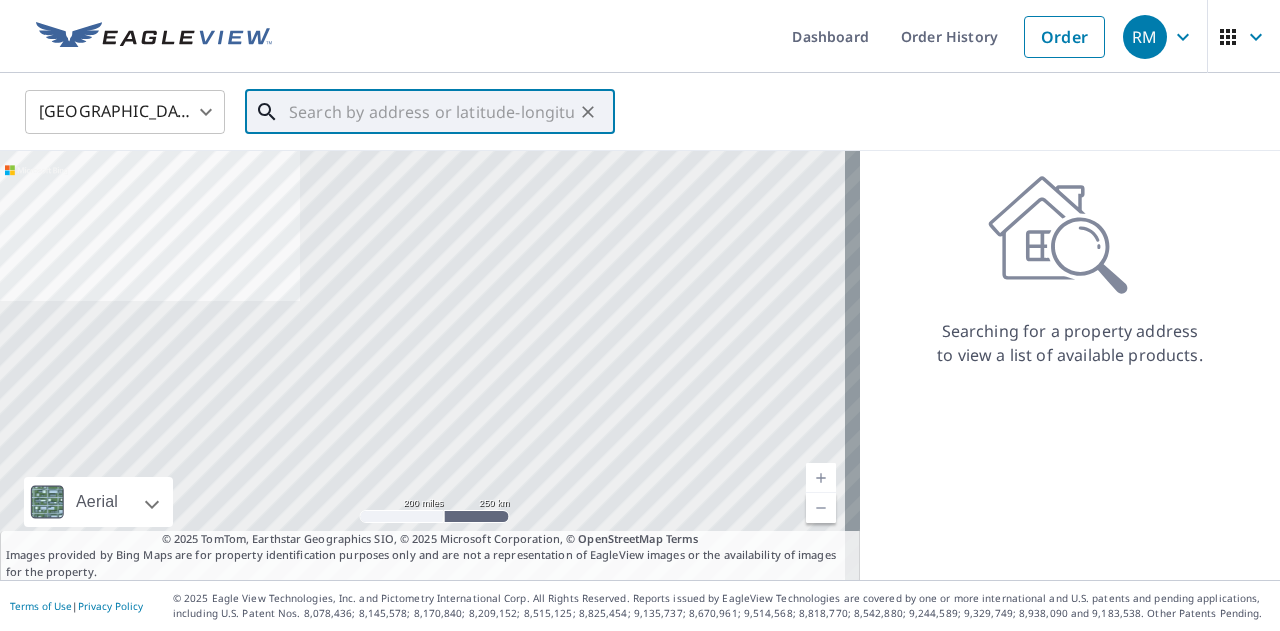 paste on "[STREET_ADDRESS]" 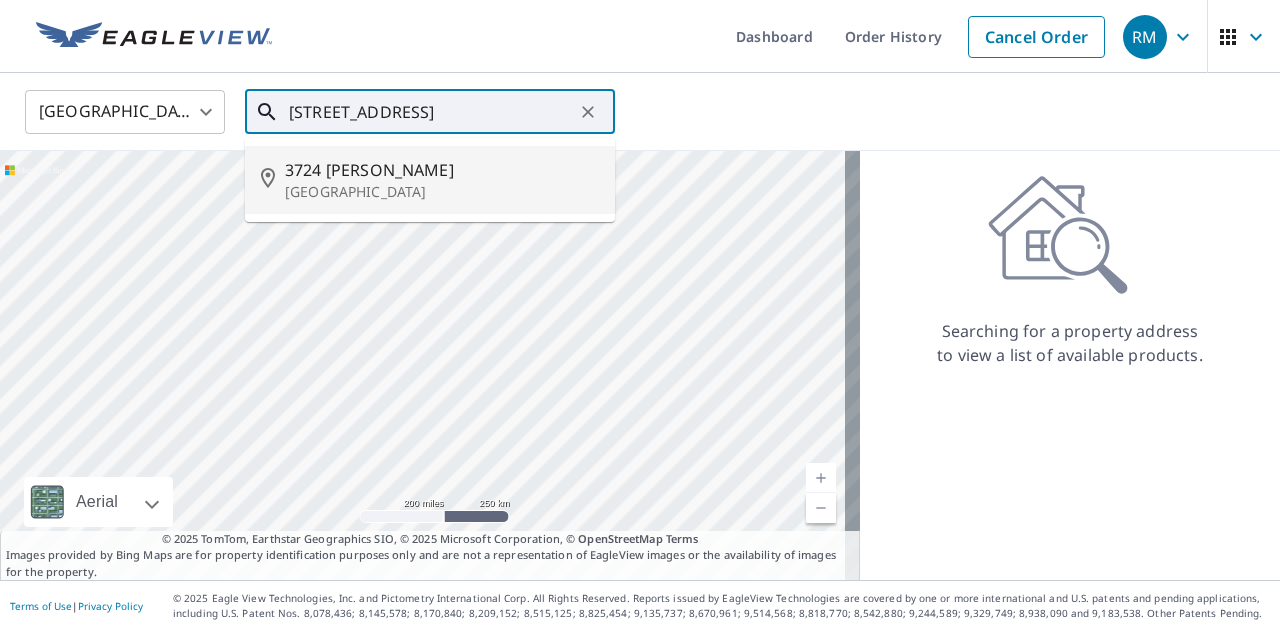click on "[GEOGRAPHIC_DATA]" at bounding box center [442, 192] 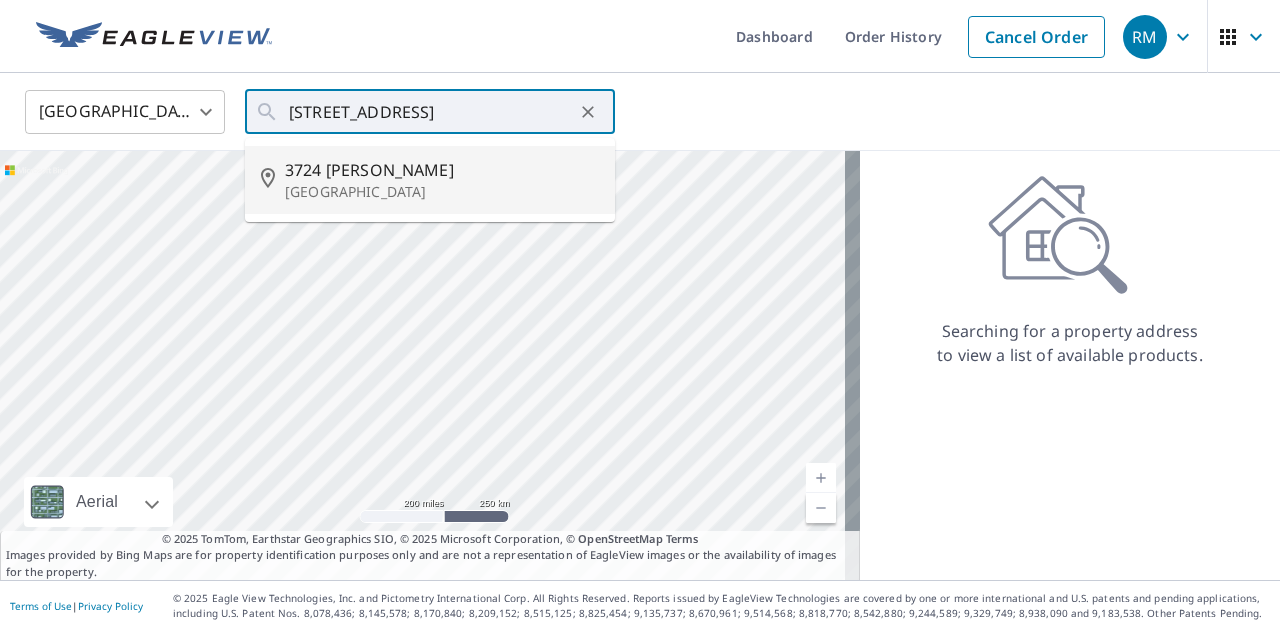 type on "[STREET_ADDRESS][PERSON_NAME]" 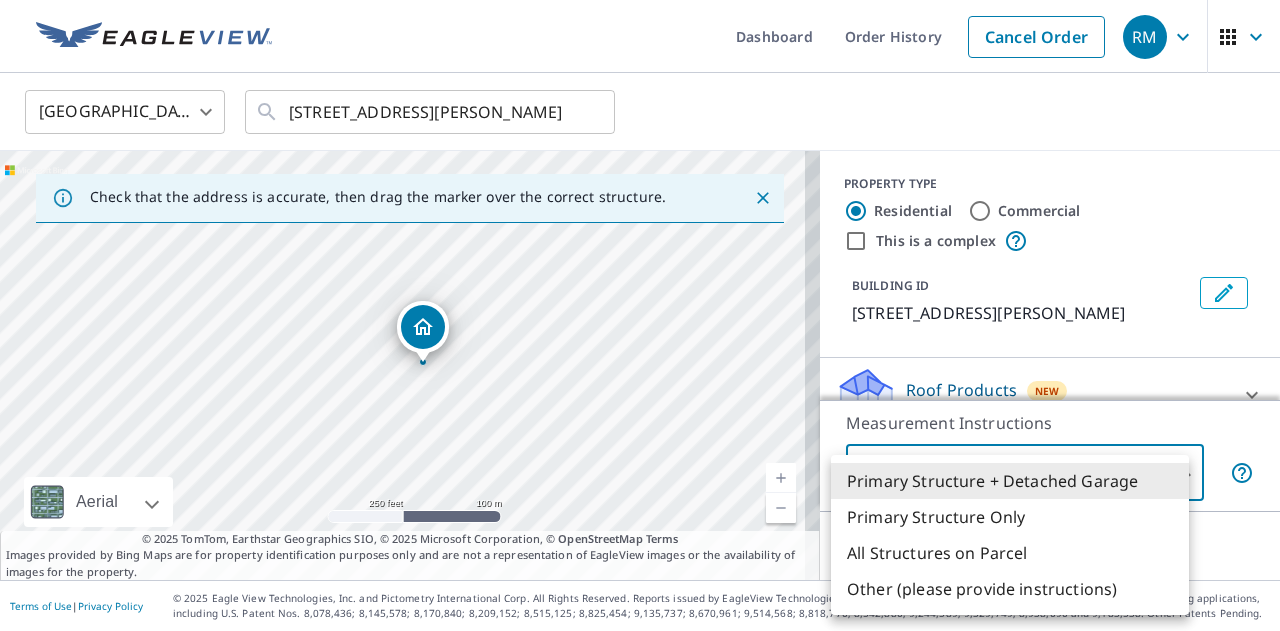 click on "RM RM
Dashboard Order History Cancel Order RM [GEOGRAPHIC_DATA] [GEOGRAPHIC_DATA] ​ [STREET_ADDRESS][PERSON_NAME] ​ Check that the address is accurate, then drag the marker over the correct structure. [STREET_ADDRESS][PERSON_NAME] Aerial Road A standard road map Aerial A detailed look from above Labels Labels 250 feet 100 m © 2025 TomTom, Earthstar Geographics  SIO, © 2025 Microsoft Corporation Terms © 2025 TomTom, Earthstar Geographics SIO, © 2025 Microsoft Corporation, ©   OpenStreetMap   Terms Images provided by Bing Maps are for property identification purposes only and are not a representation of EagleView images or the availability of images for the property. PROPERTY TYPE Residential Commercial This is a complex BUILDING ID [STREET_ADDRESS][PERSON_NAME] Roof Products New ClaimsReady™ Walls Products New Walls, Windows & Doors Measurement Instructions Primary Structure + Detached Garage 1 ​ Next Terms of Use  |  Privacy Policy" at bounding box center (640, 315) 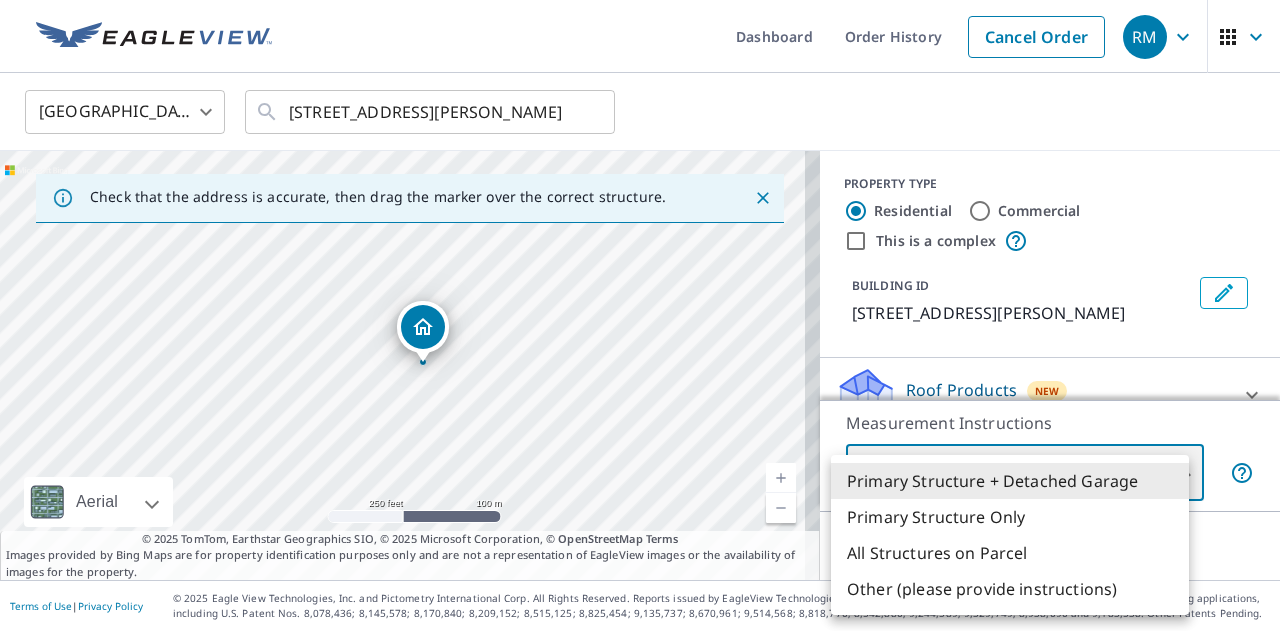 type on "2" 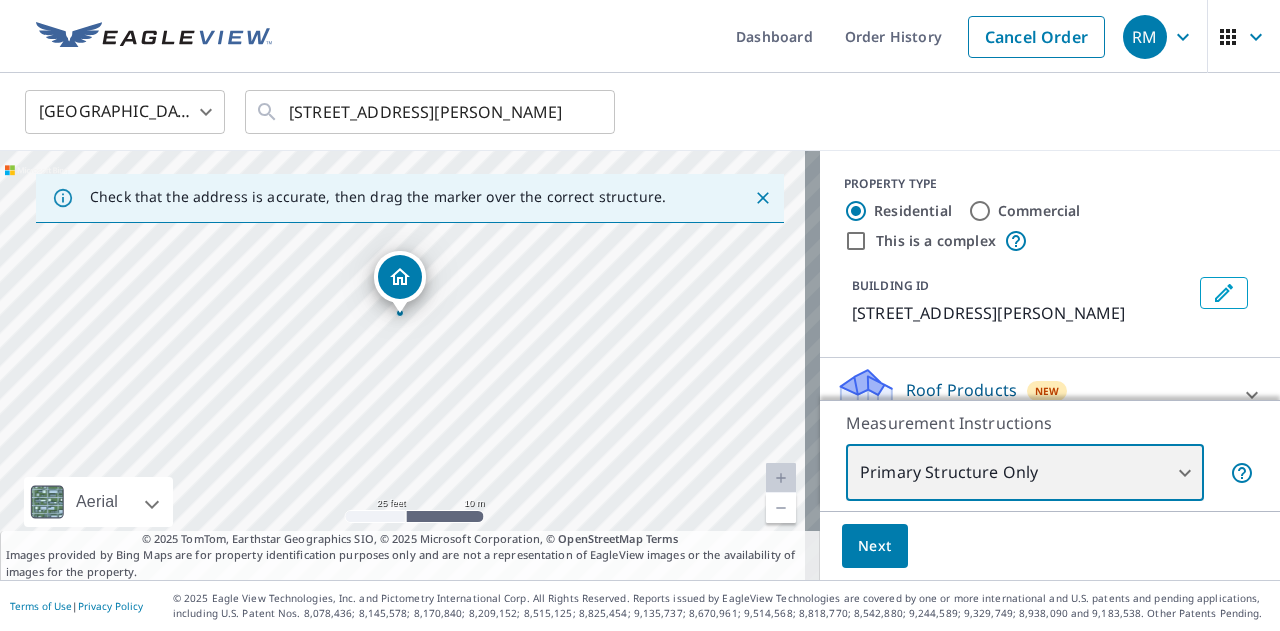 drag, startPoint x: 510, startPoint y: 430, endPoint x: 459, endPoint y: 331, distance: 111.364265 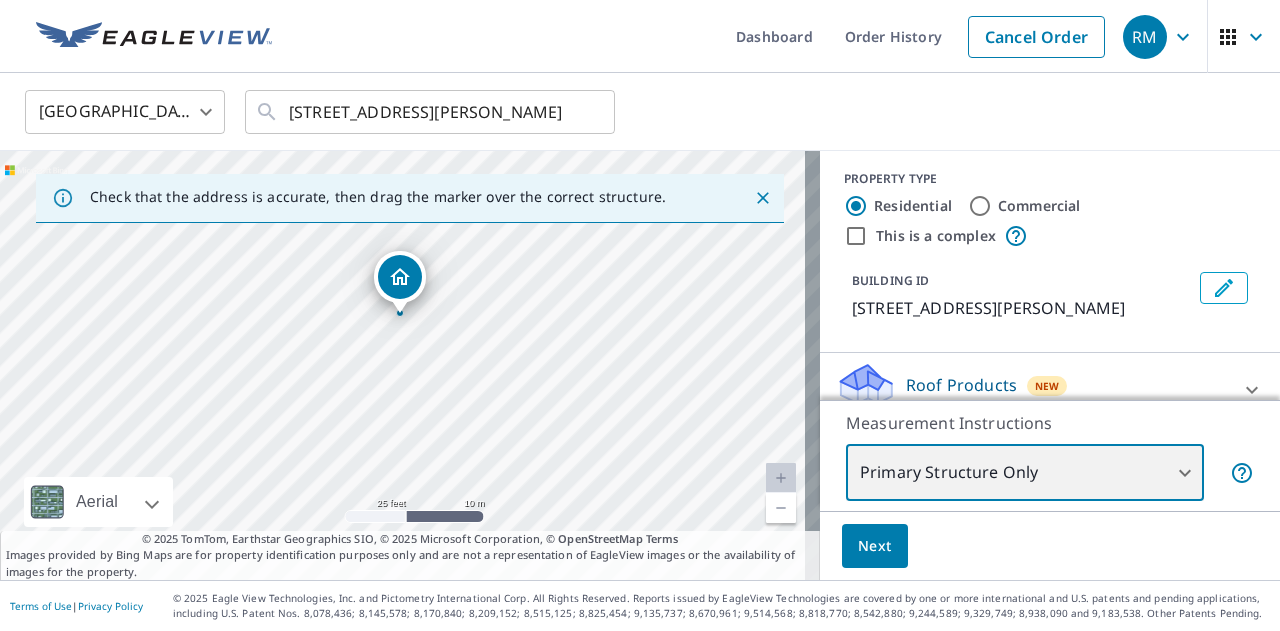 scroll, scrollTop: 0, scrollLeft: 0, axis: both 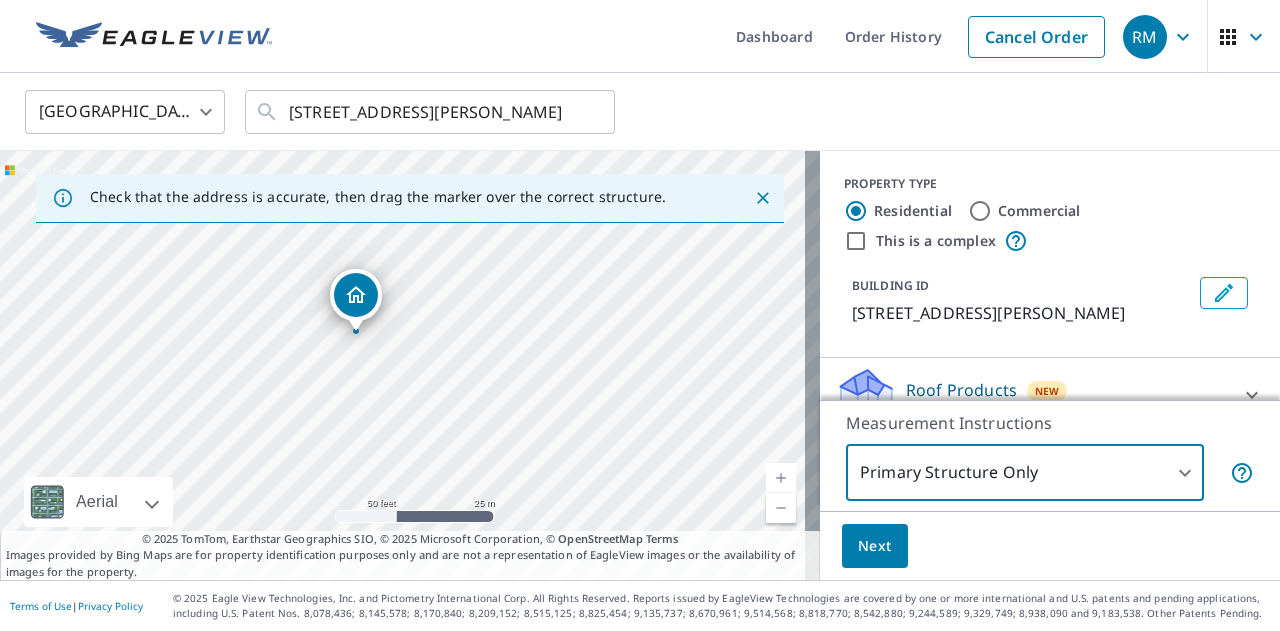 click on "Next" at bounding box center (875, 546) 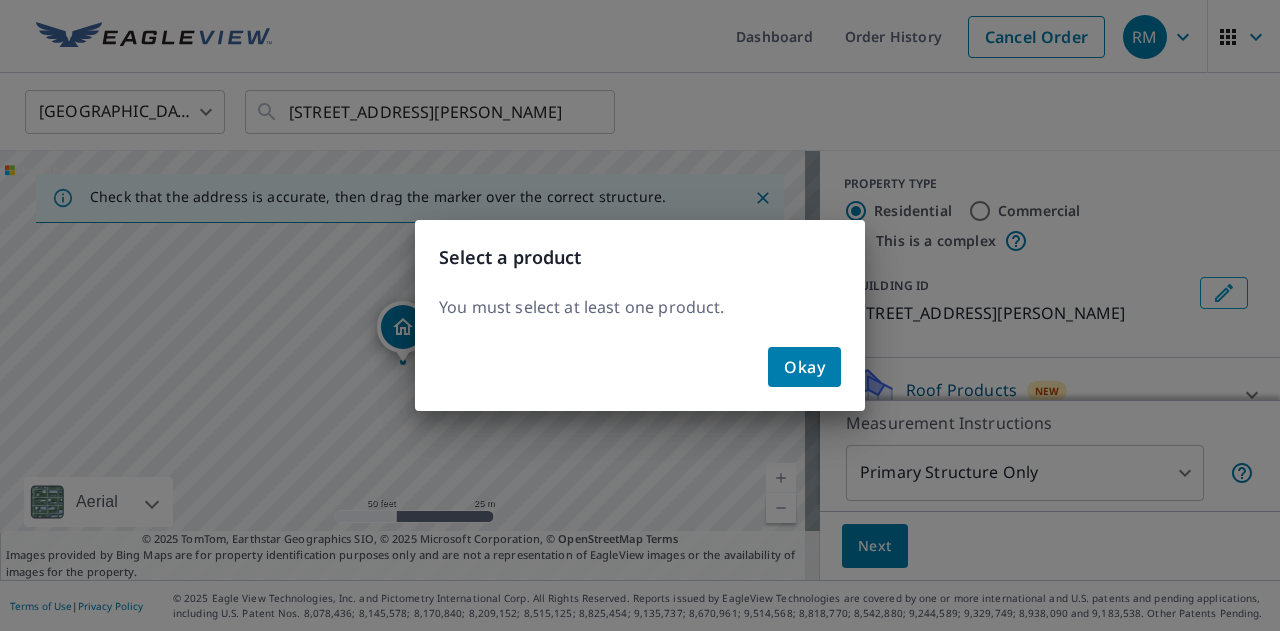 click on "Okay" 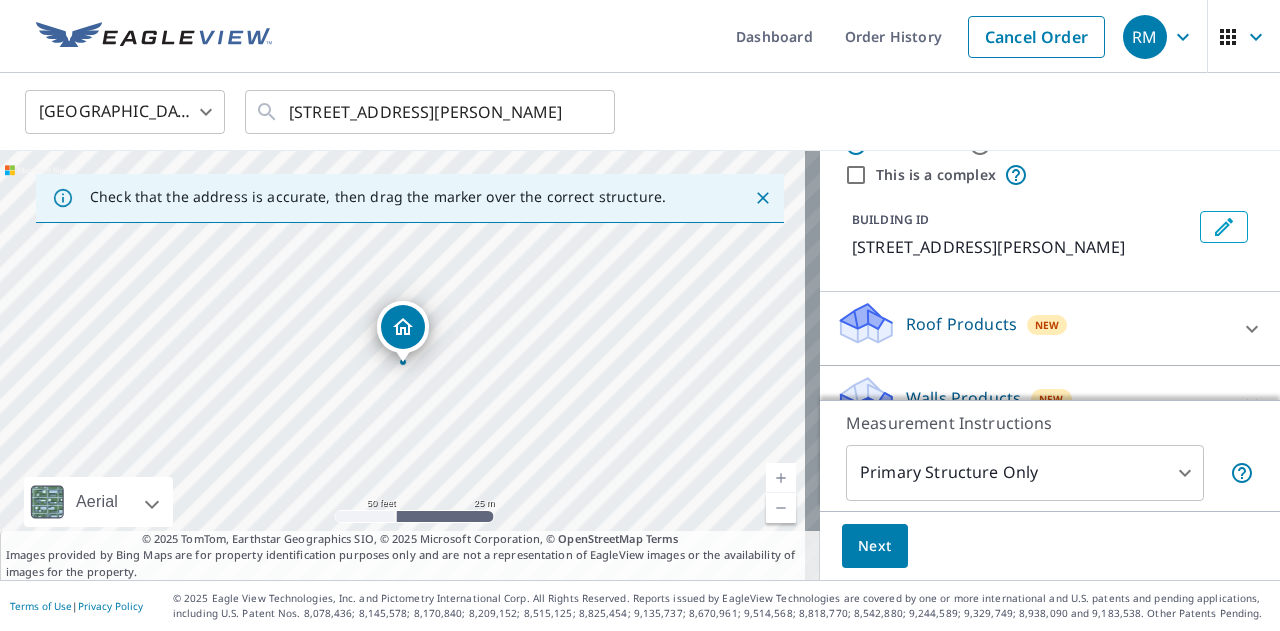 scroll, scrollTop: 104, scrollLeft: 0, axis: vertical 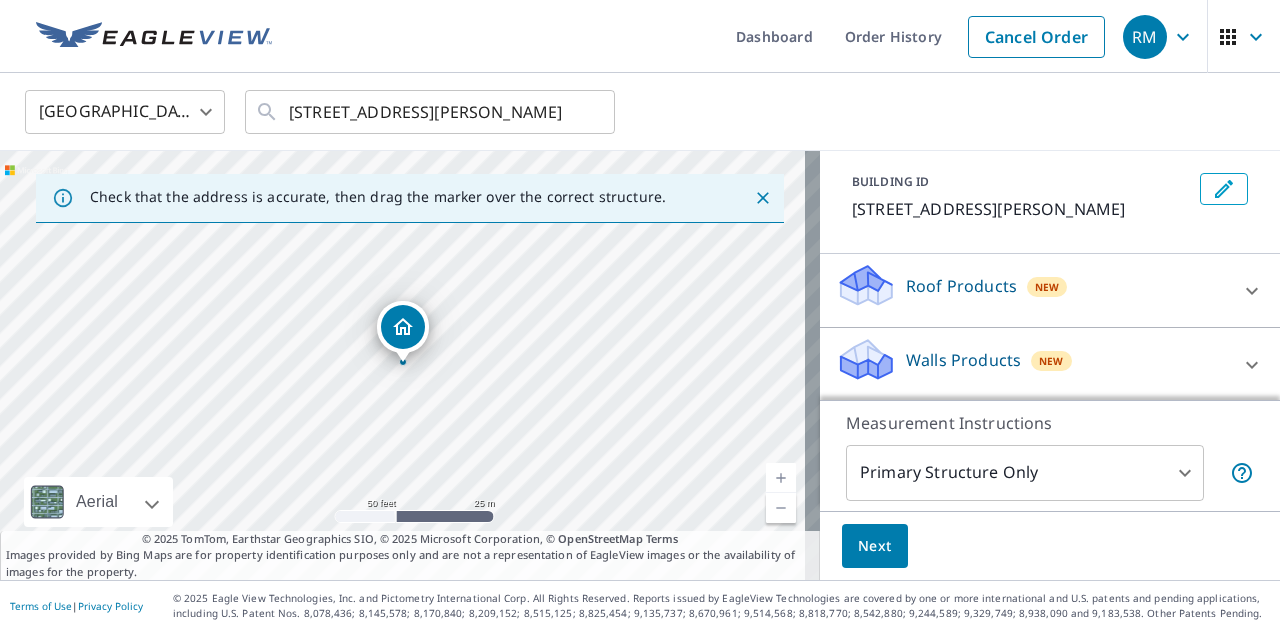 click on "Roof Products New" at bounding box center [1032, 290] 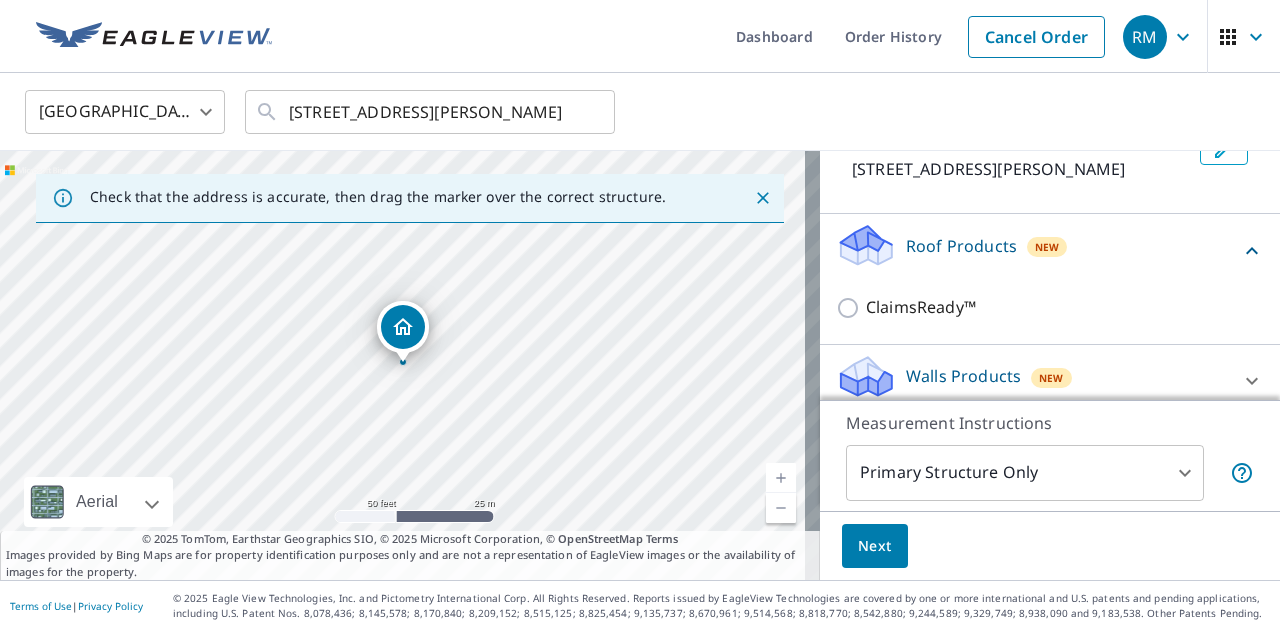 scroll, scrollTop: 161, scrollLeft: 0, axis: vertical 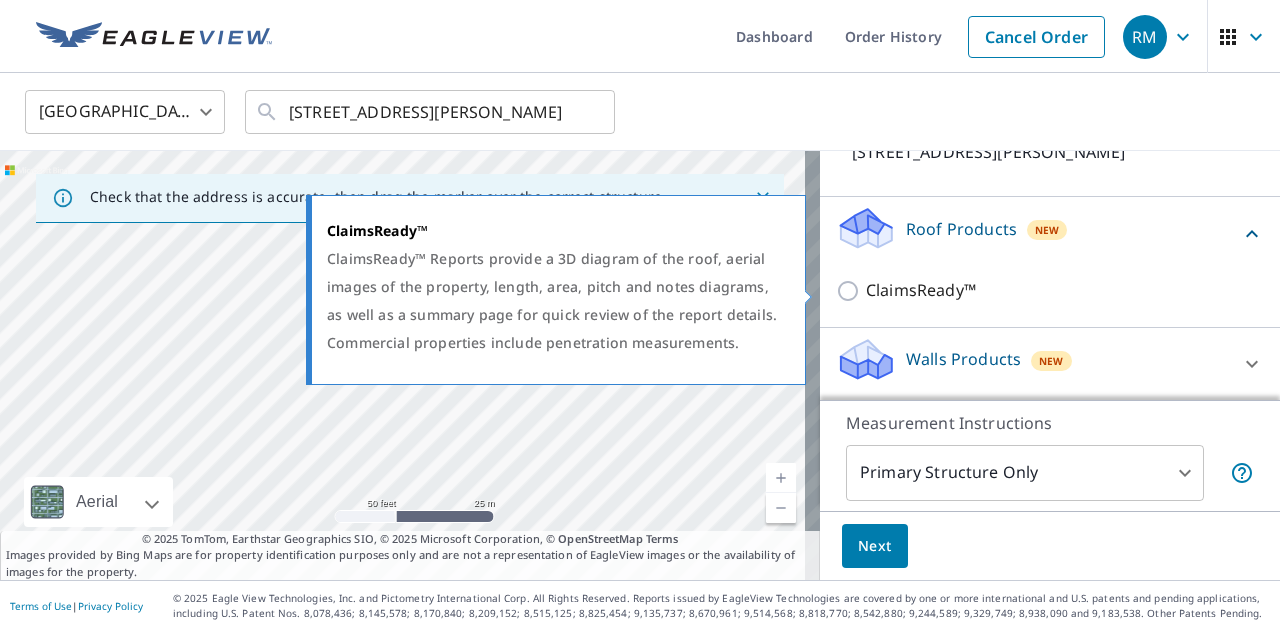 click on "ClaimsReady™" at bounding box center [921, 290] 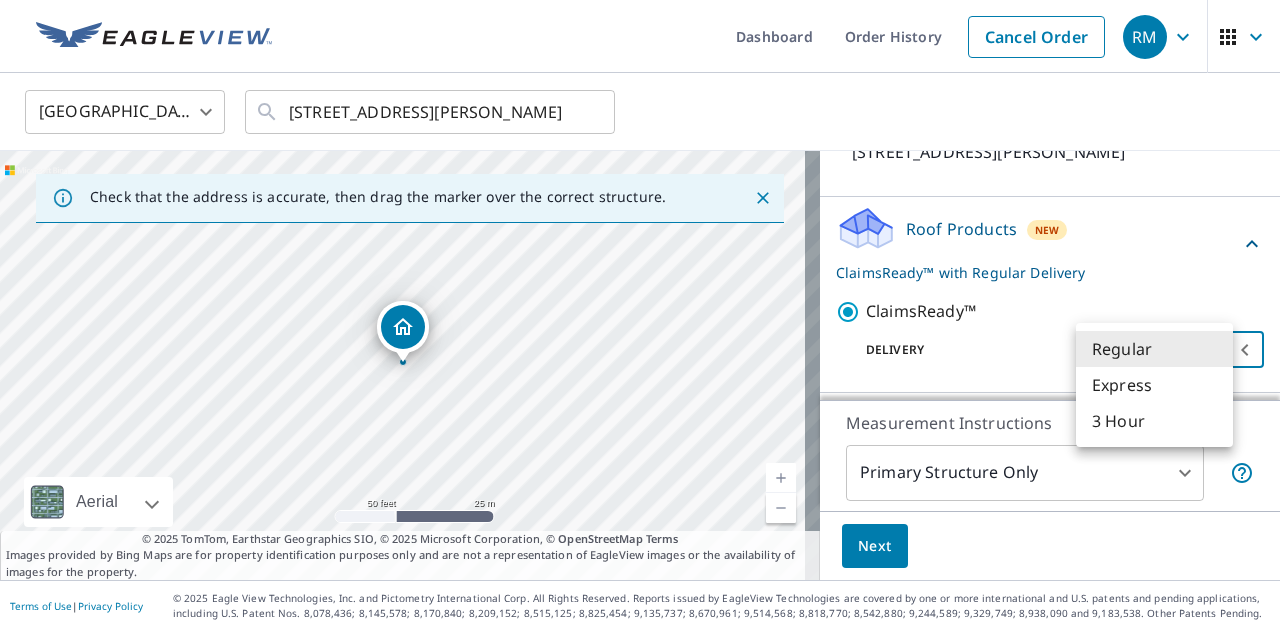 click on "RM RM
Dashboard Order History Cancel Order RM [GEOGRAPHIC_DATA] [GEOGRAPHIC_DATA] ​ [STREET_ADDRESS][PERSON_NAME] ​ Check that the address is accurate, then drag the marker over the correct structure. [STREET_ADDRESS][PERSON_NAME] Aerial Road A standard road map Aerial A detailed look from above Labels Labels 50 feet 25 m © 2025 TomTom, © Vexcel Imaging, © 2025 Microsoft Corporation,  © OpenStreetMap Terms © 2025 TomTom, Earthstar Geographics SIO, © 2025 Microsoft Corporation, ©   OpenStreetMap   Terms Images provided by Bing Maps are for property identification purposes only and are not a representation of EagleView images or the availability of images for the property. PROPERTY TYPE Residential Commercial This is a complex BUILDING ID [STREET_ADDRESS][PERSON_NAME] Roof Products New ClaimsReady™ with Regular Delivery ClaimsReady™ Delivery Regular 8 ​ Walls Products New Walls, Windows & Doors Measurement Instructions Primary Structure Only 2 ​ Next Terms of Use  |  Privacy Policy" at bounding box center (640, 315) 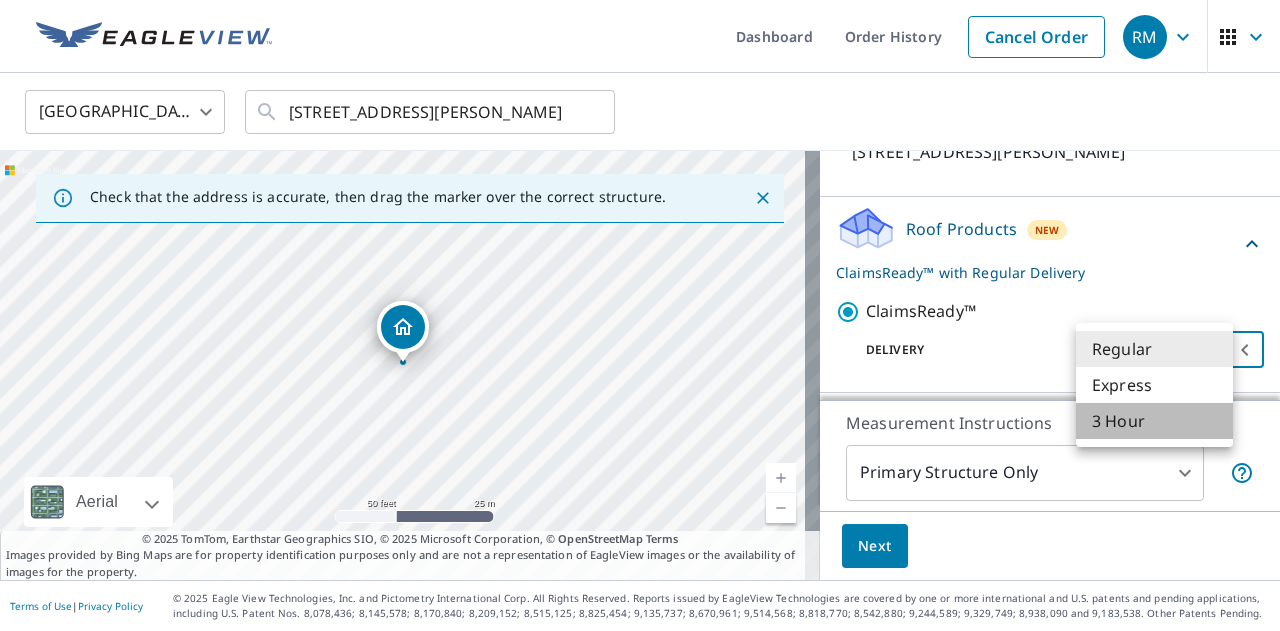 click on "3 Hour" at bounding box center (1154, 421) 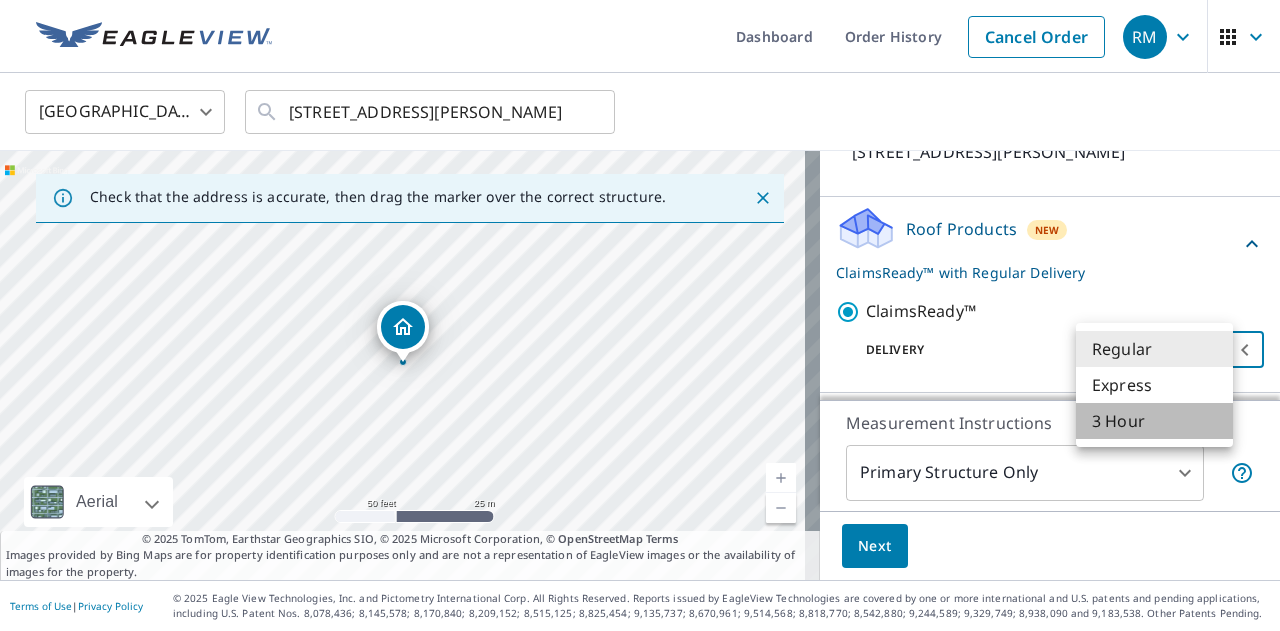 type on "7" 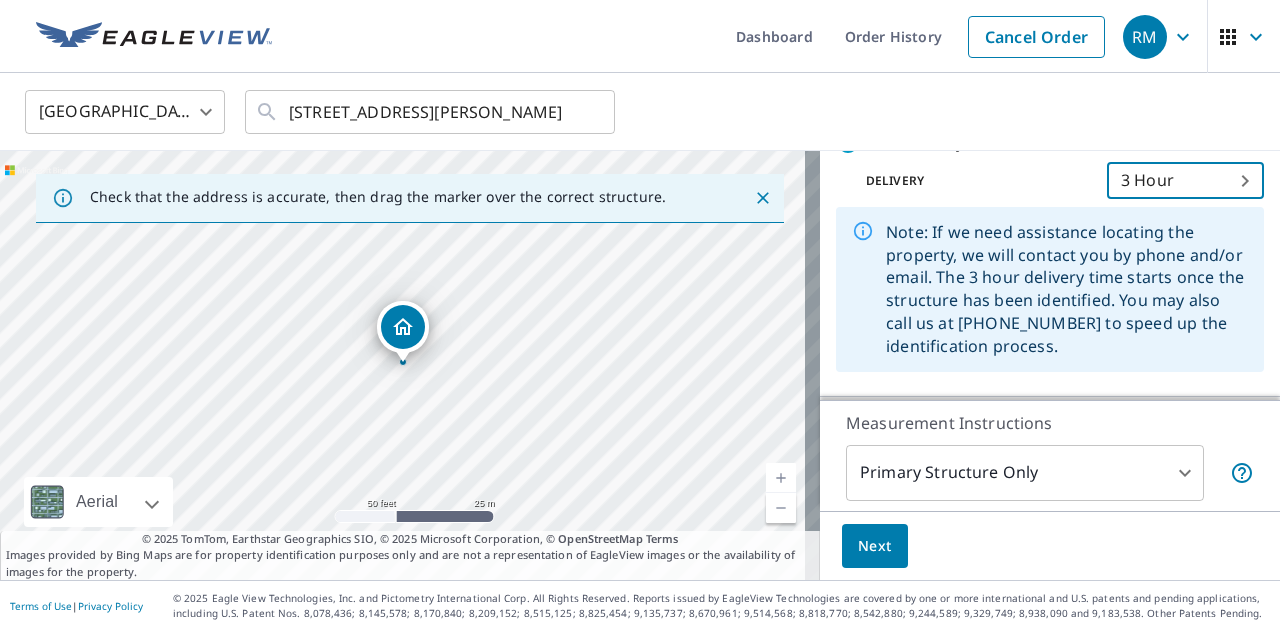 scroll, scrollTop: 299, scrollLeft: 0, axis: vertical 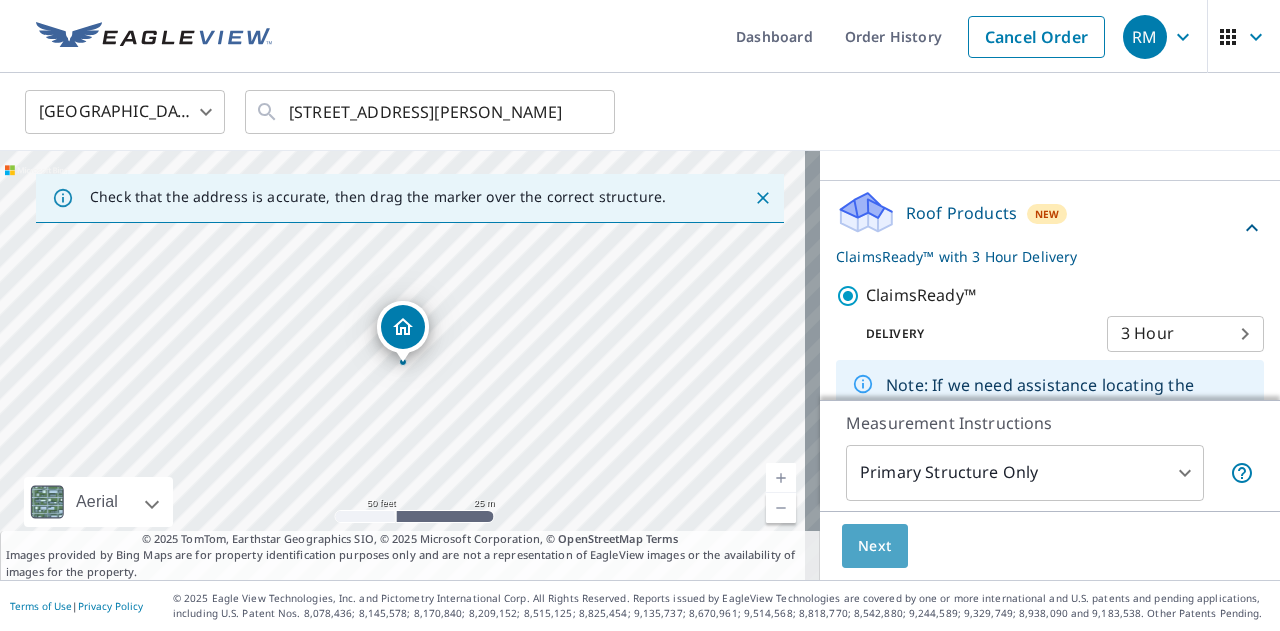 click on "Next" at bounding box center [875, 546] 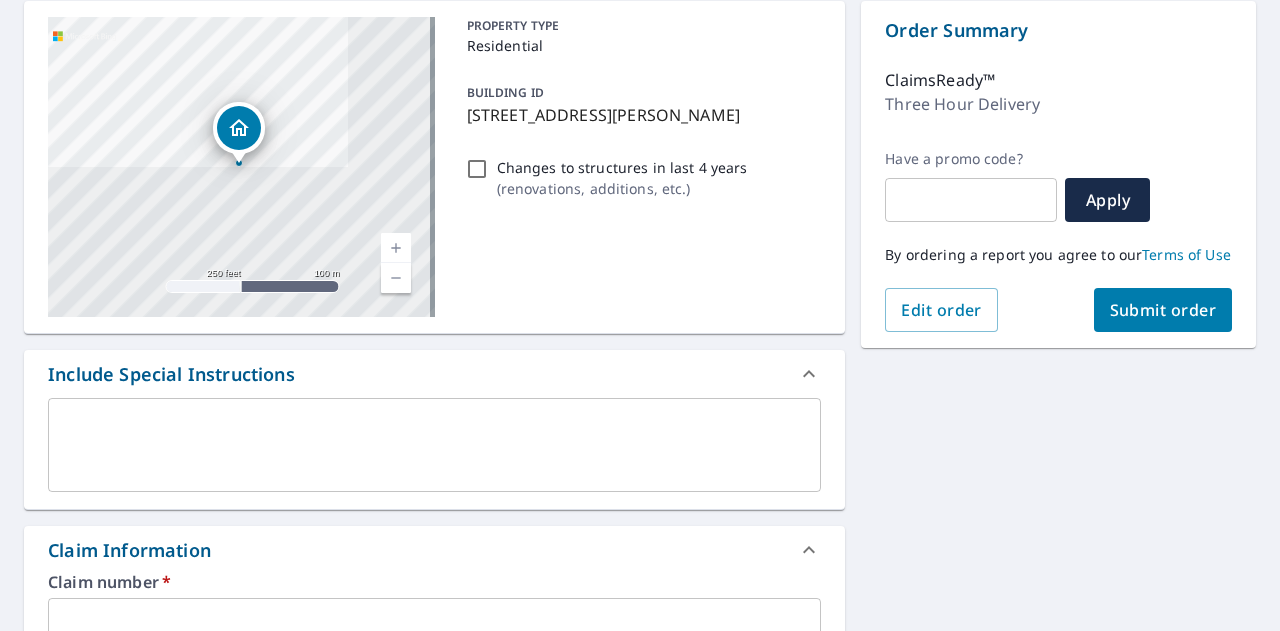 scroll, scrollTop: 0, scrollLeft: 0, axis: both 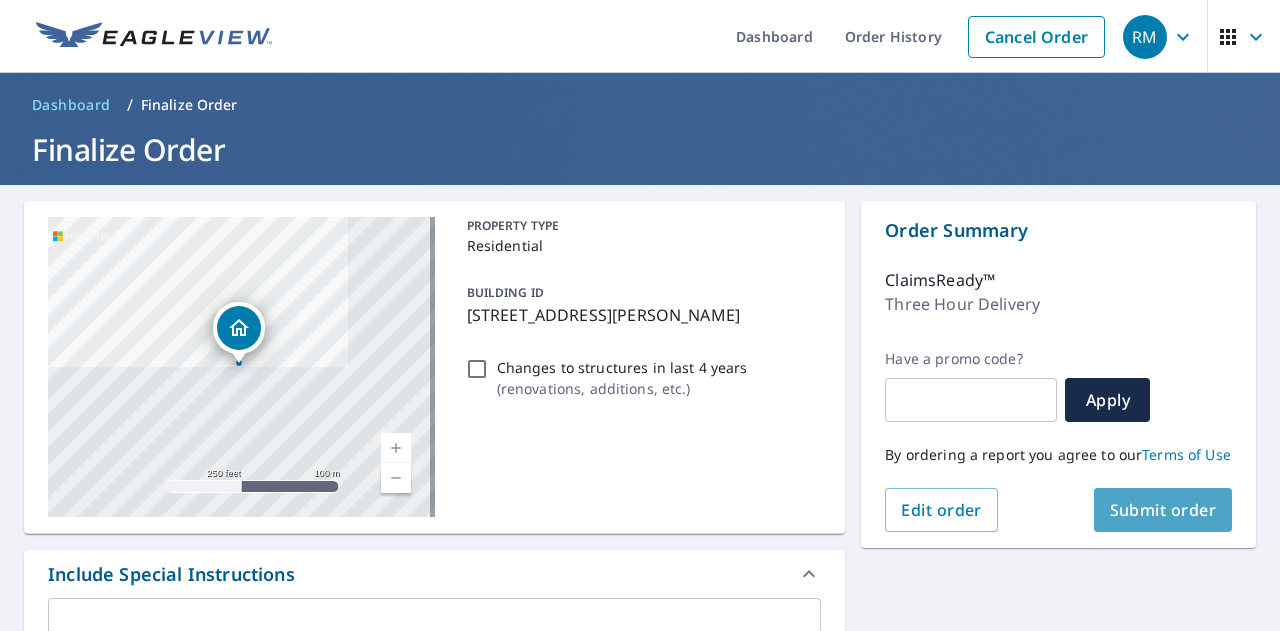 click on "Submit order" at bounding box center [1163, 510] 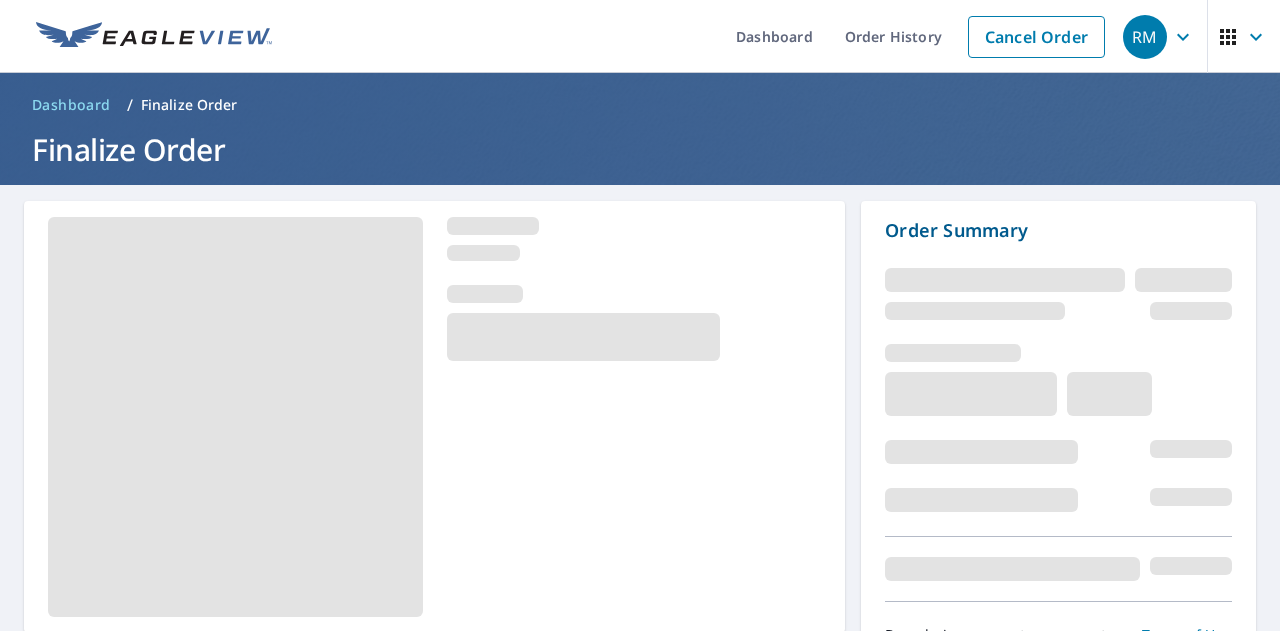 scroll, scrollTop: 0, scrollLeft: 0, axis: both 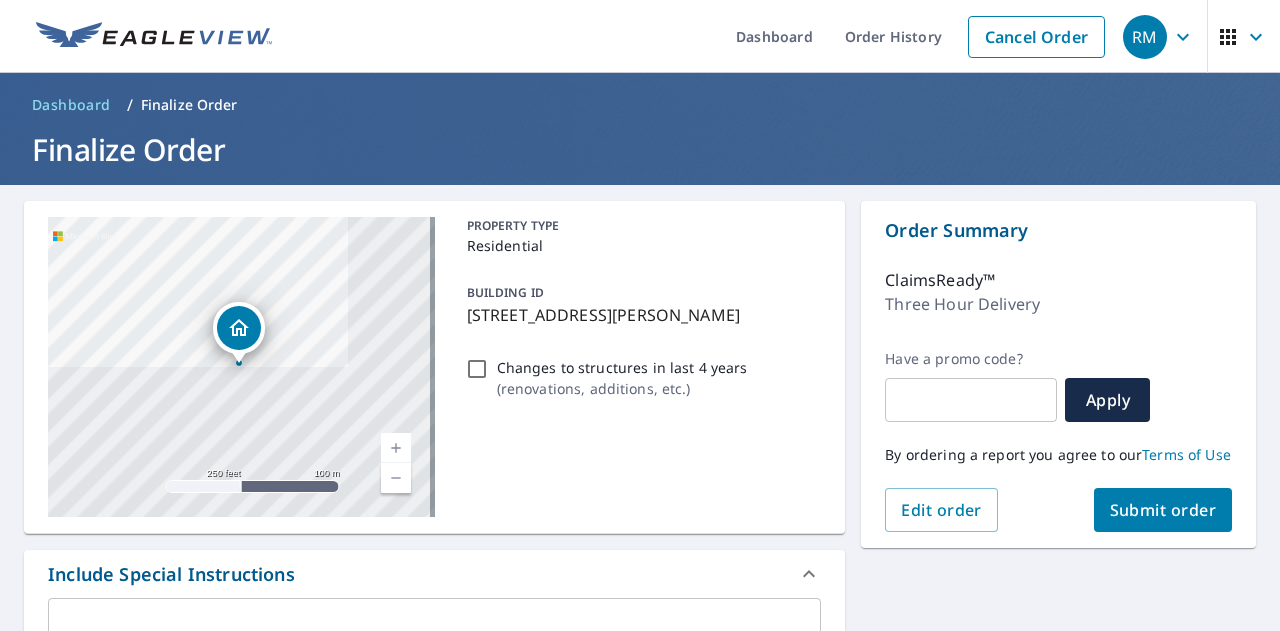 click on "Submit order" at bounding box center (1163, 510) 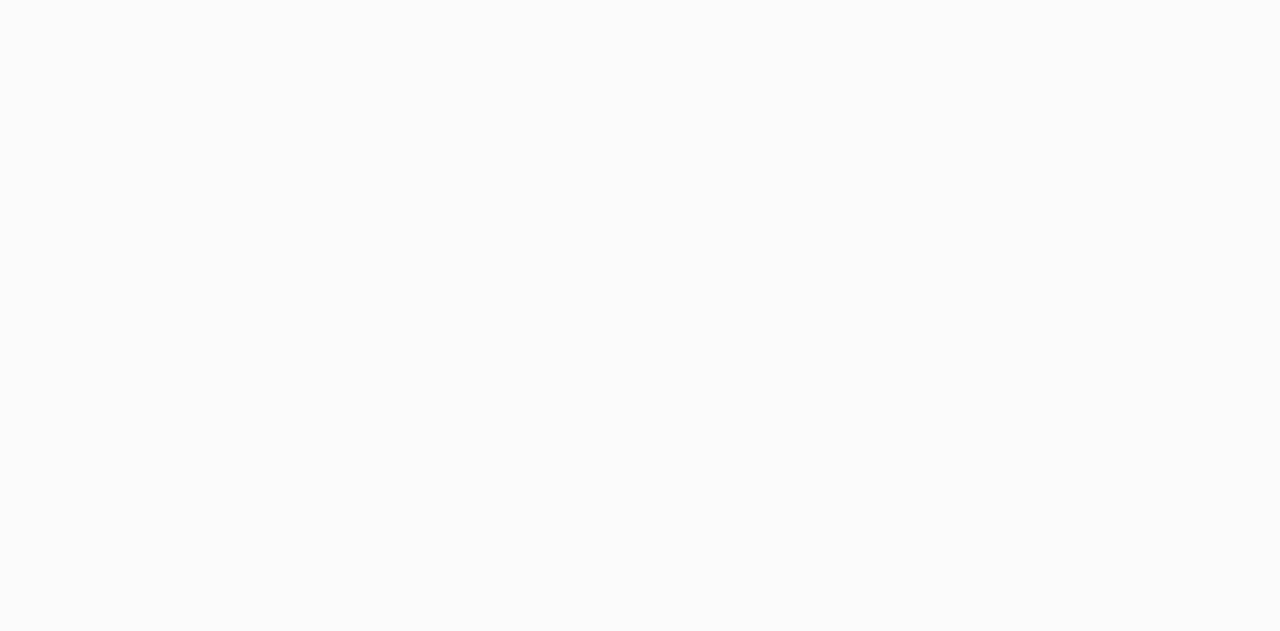 click at bounding box center [640, 315] 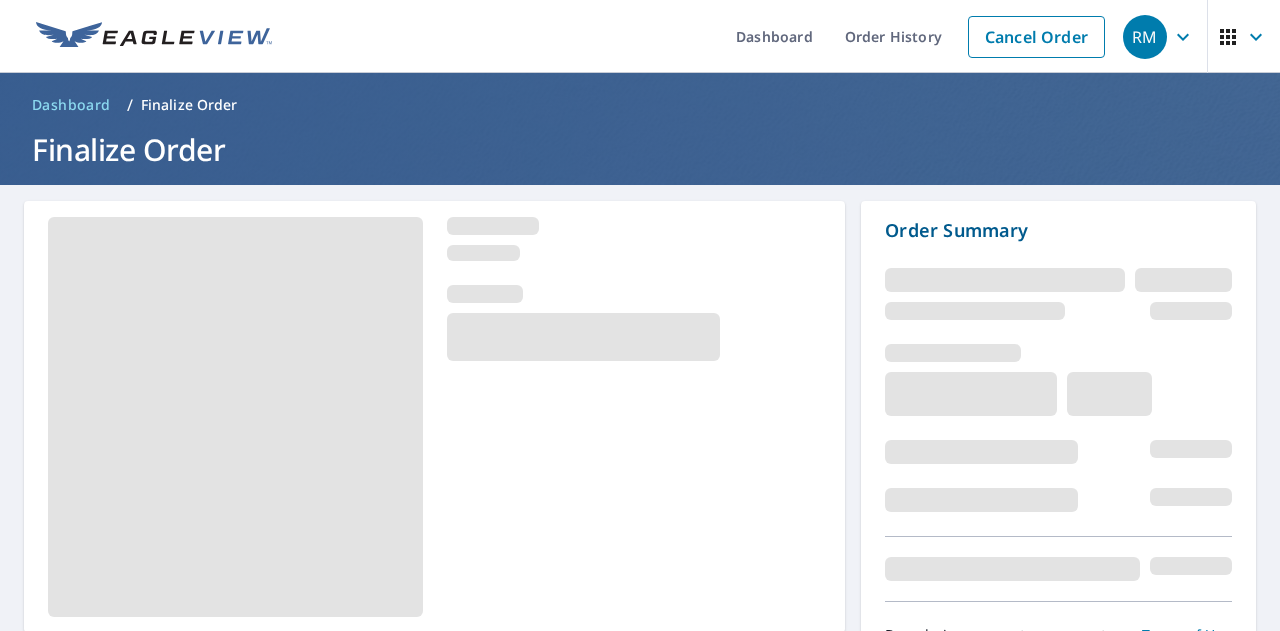 scroll, scrollTop: 0, scrollLeft: 0, axis: both 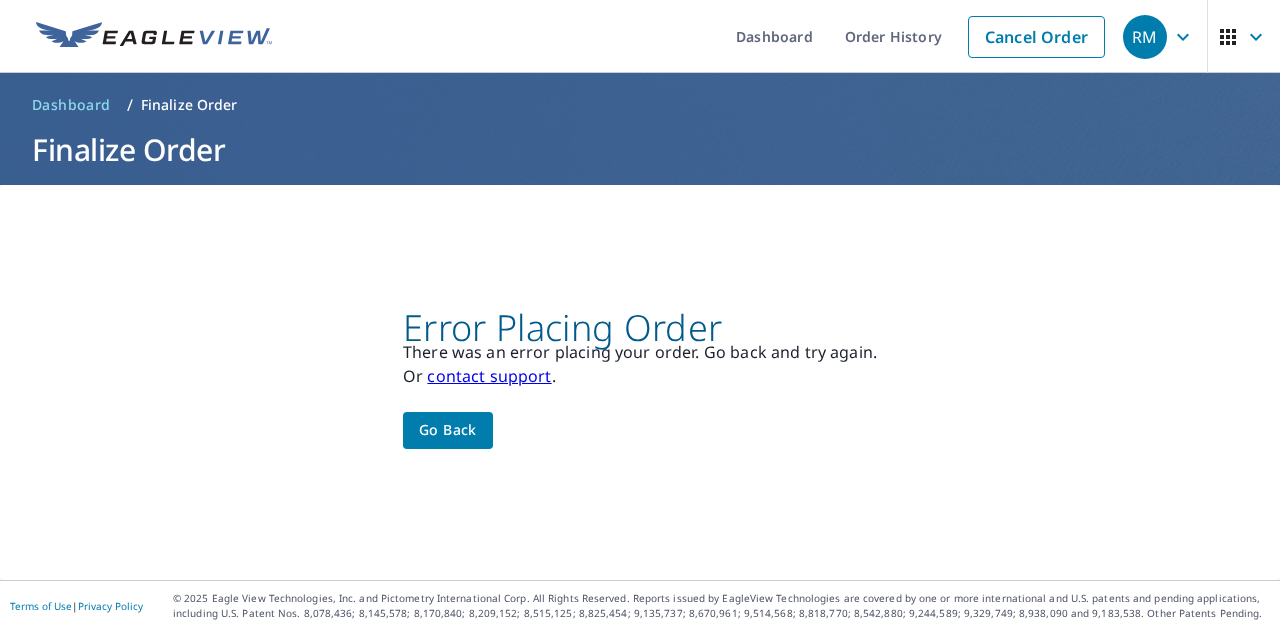 click on "Go back" at bounding box center [448, 430] 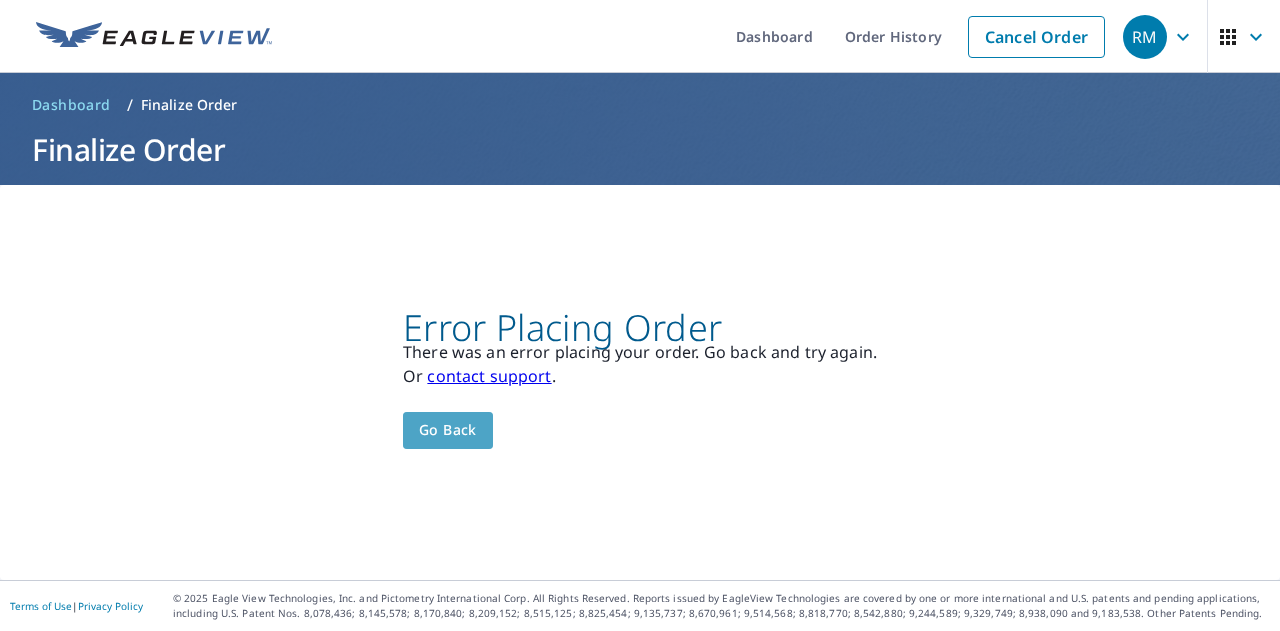 click on "Go back" at bounding box center [448, 430] 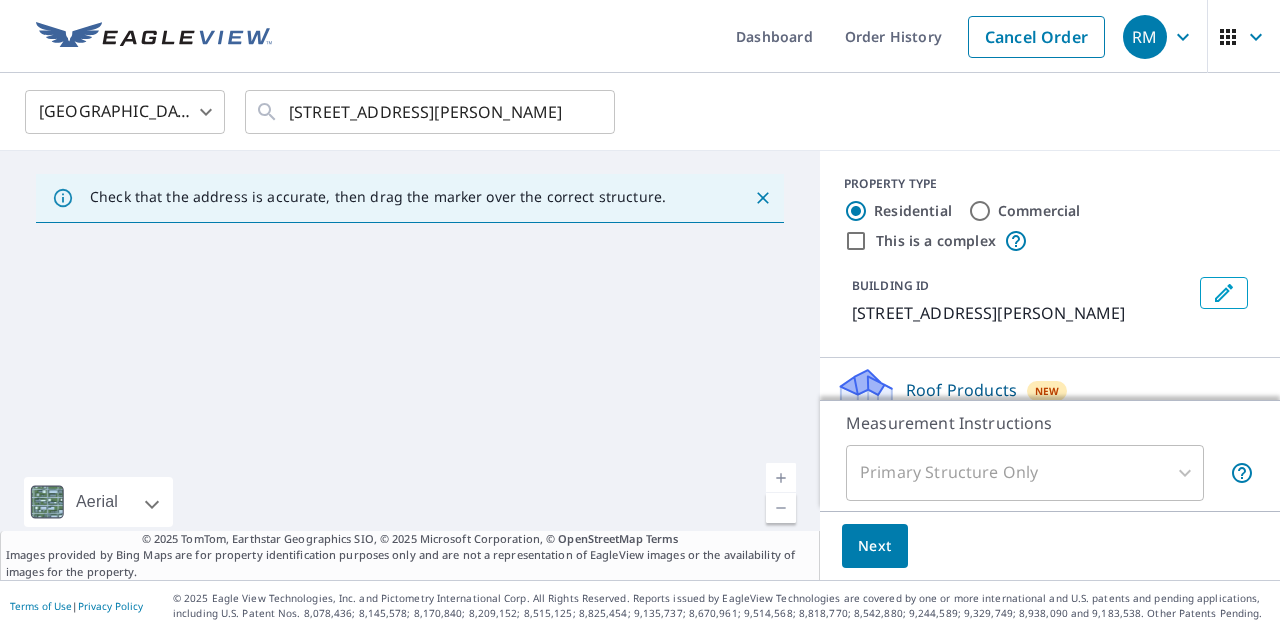 scroll, scrollTop: 125, scrollLeft: 0, axis: vertical 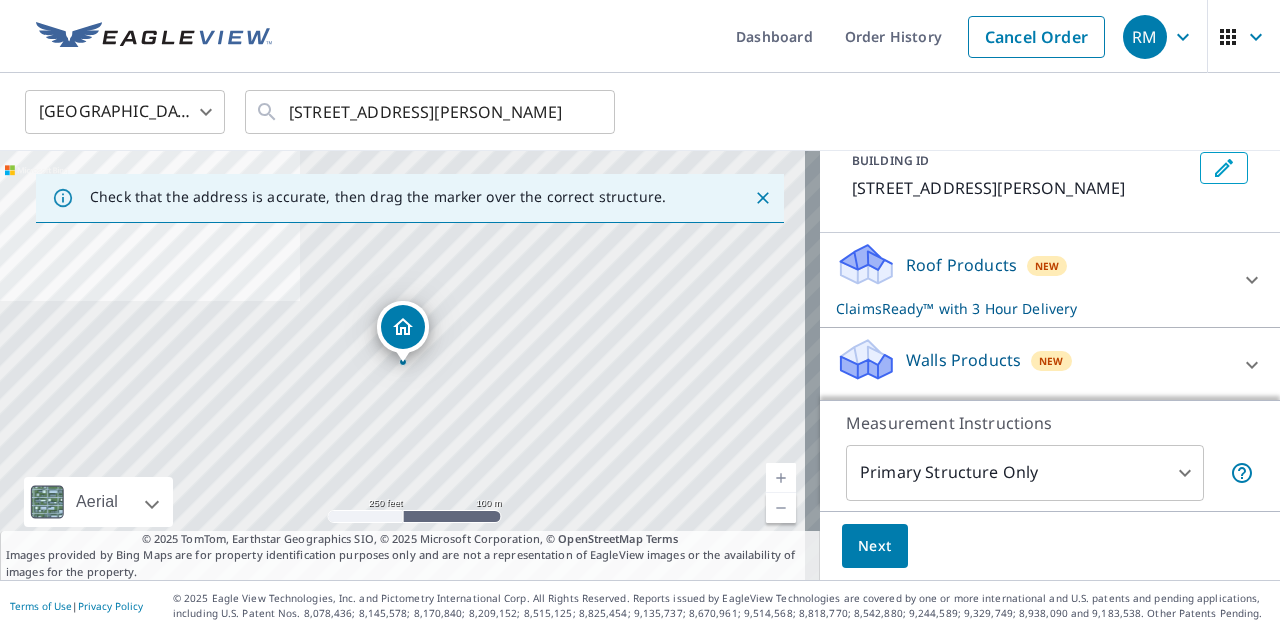 click on "Roof Products New ClaimsReady™ with 3 Hour Delivery" at bounding box center (1032, 280) 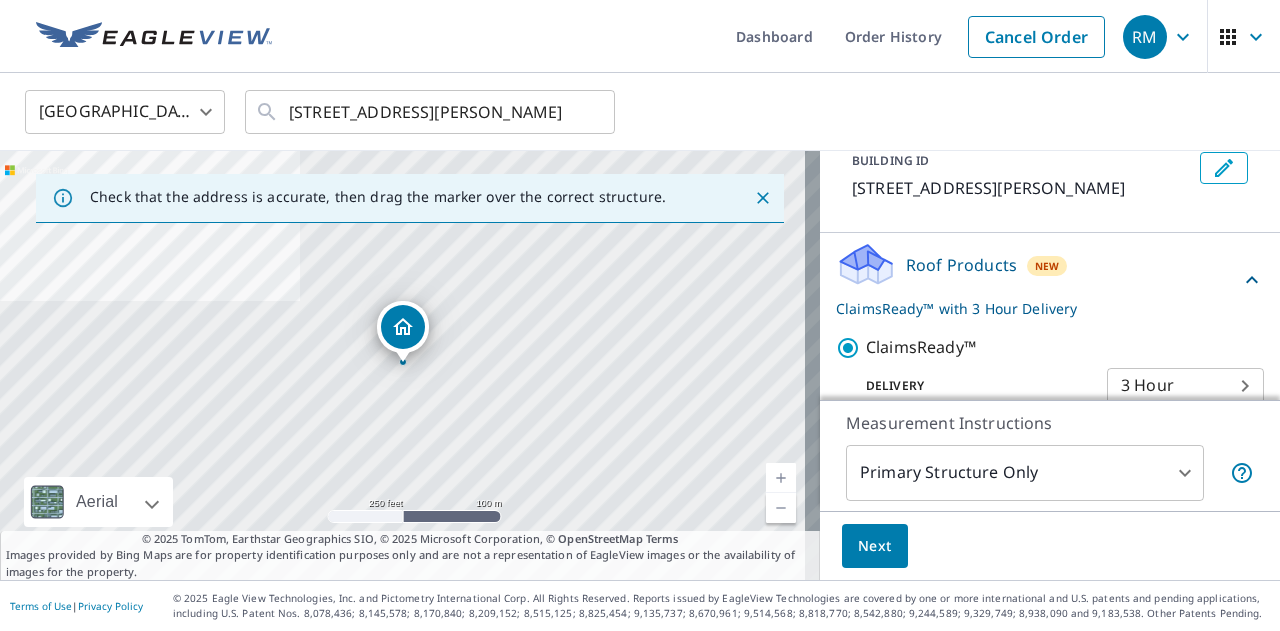 click on "Roof Products New ClaimsReady™ with 3 Hour Delivery" at bounding box center (1038, 280) 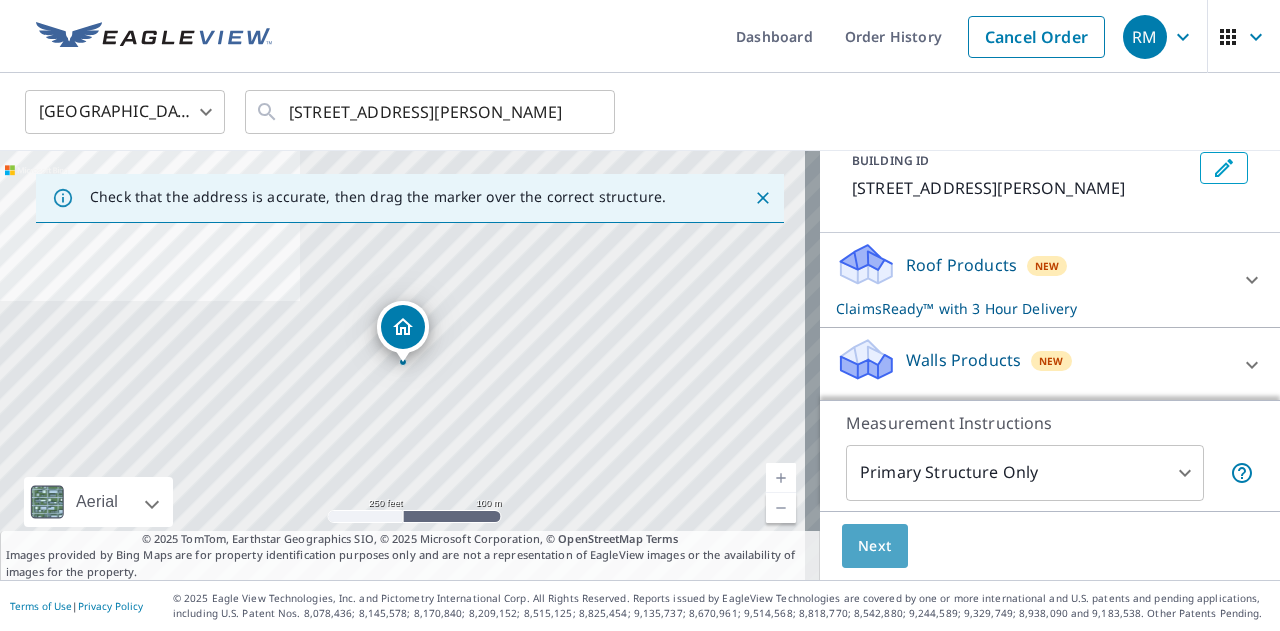 click on "Next" at bounding box center [875, 546] 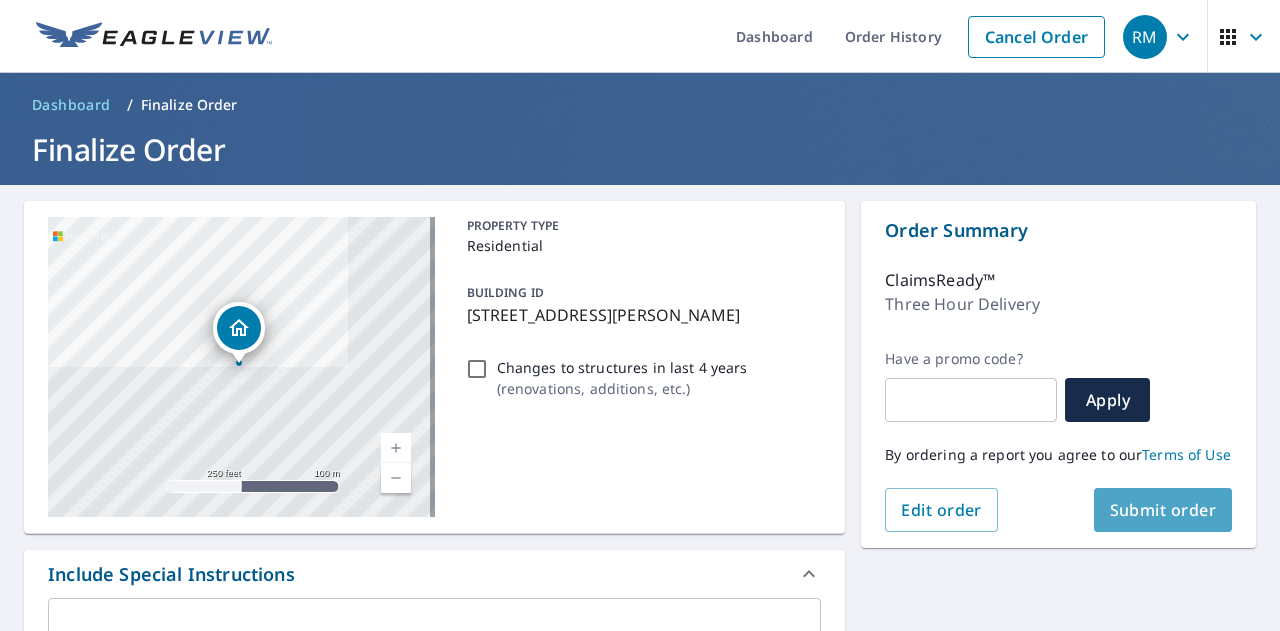 click on "Submit order" at bounding box center [1163, 510] 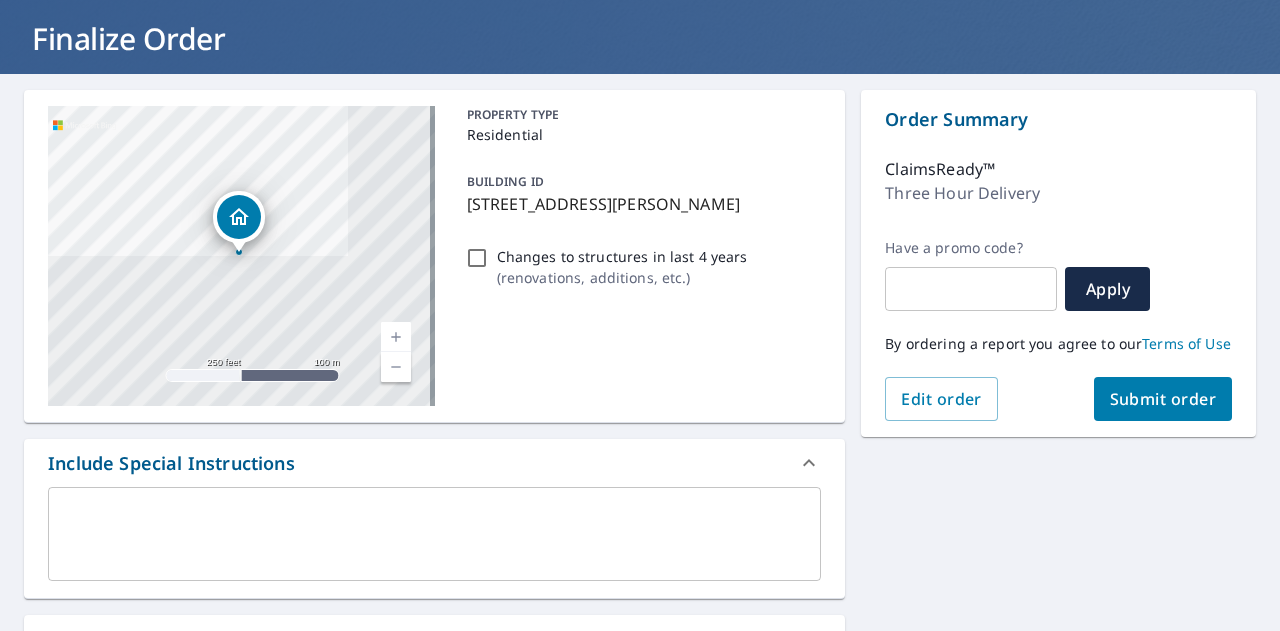 scroll, scrollTop: 117, scrollLeft: 0, axis: vertical 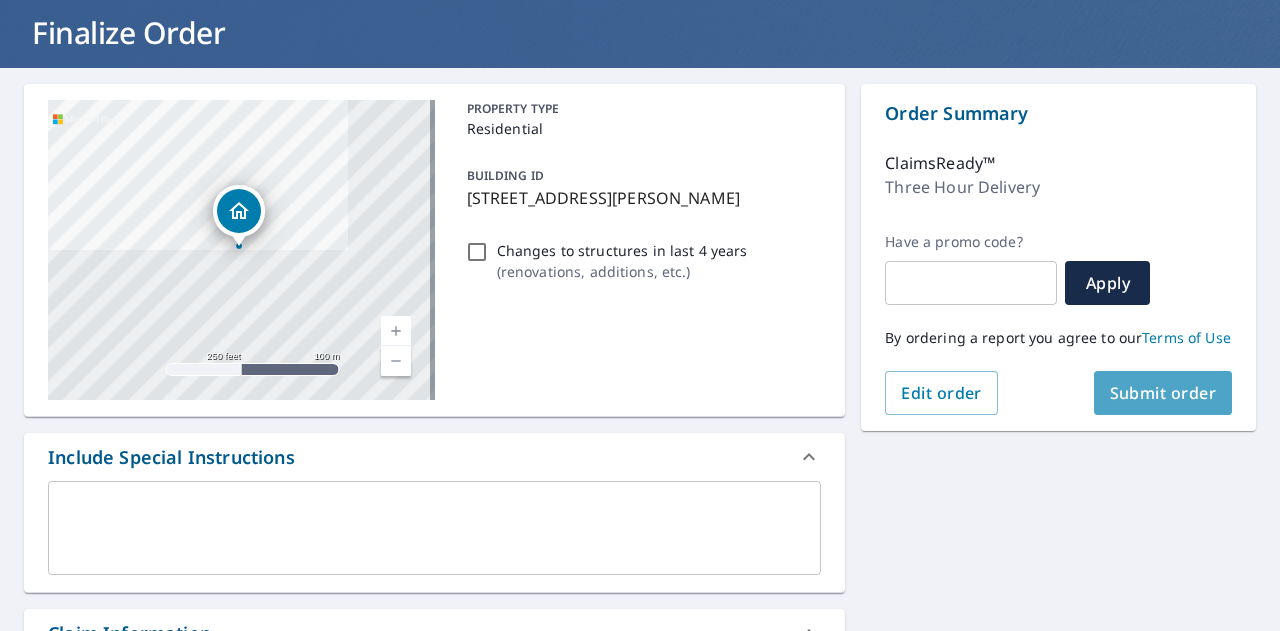 click on "Submit order" at bounding box center (1163, 393) 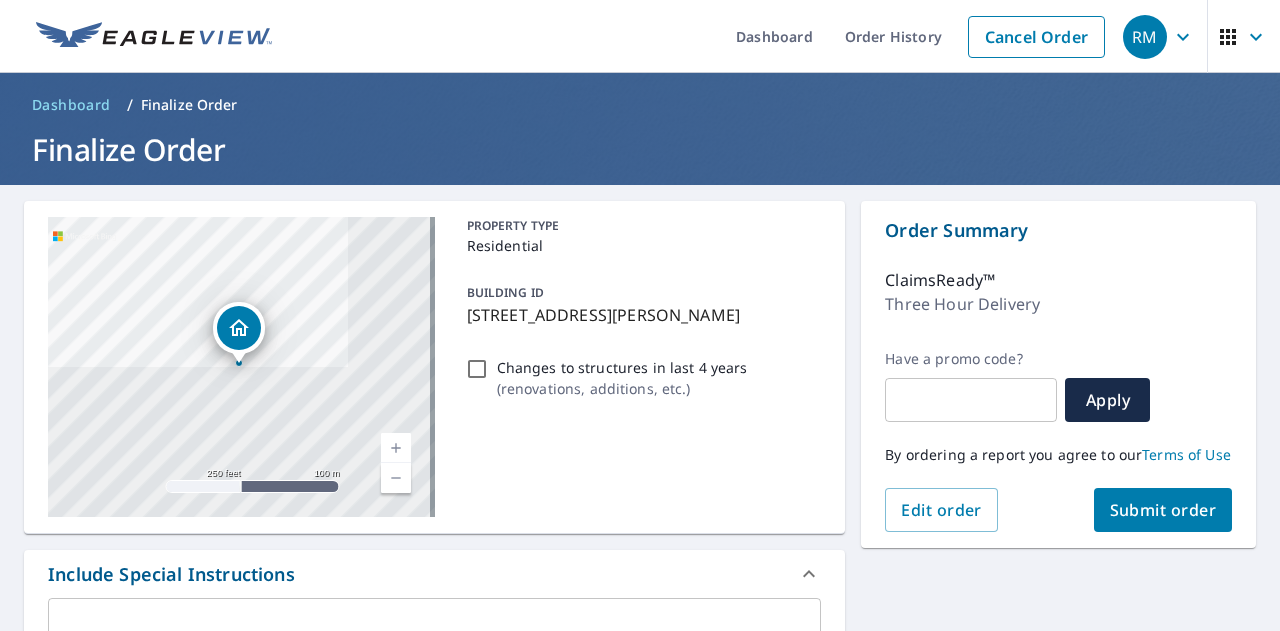 scroll, scrollTop: 100, scrollLeft: 0, axis: vertical 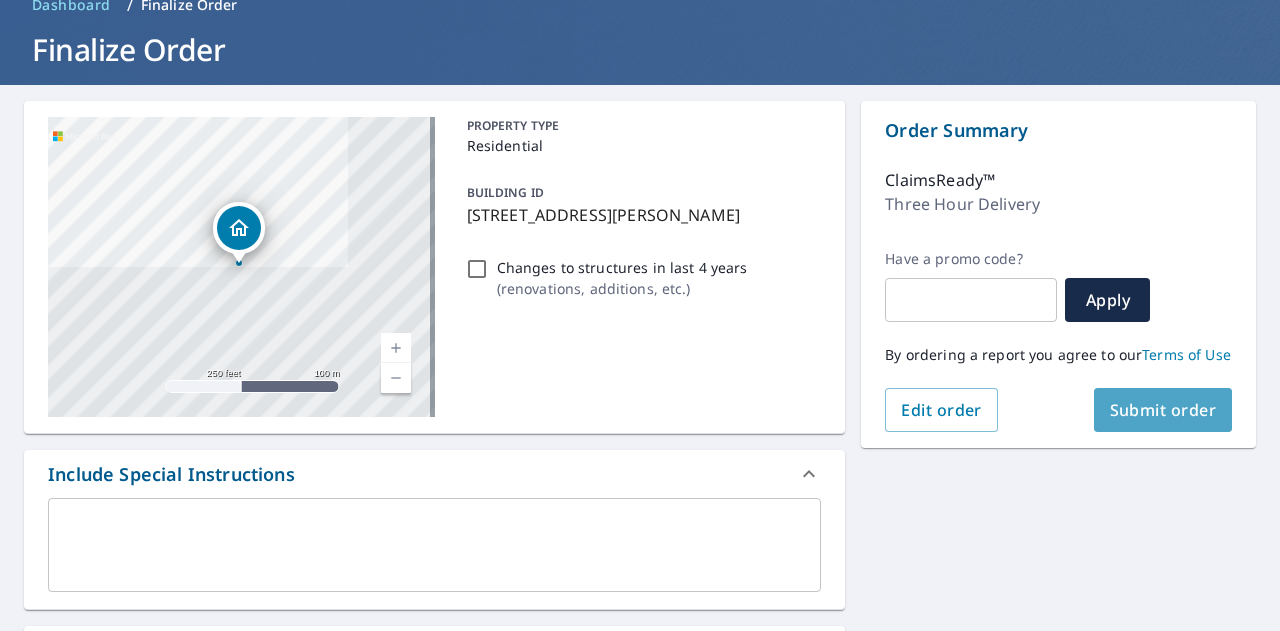 click on "Submit order" at bounding box center [1163, 410] 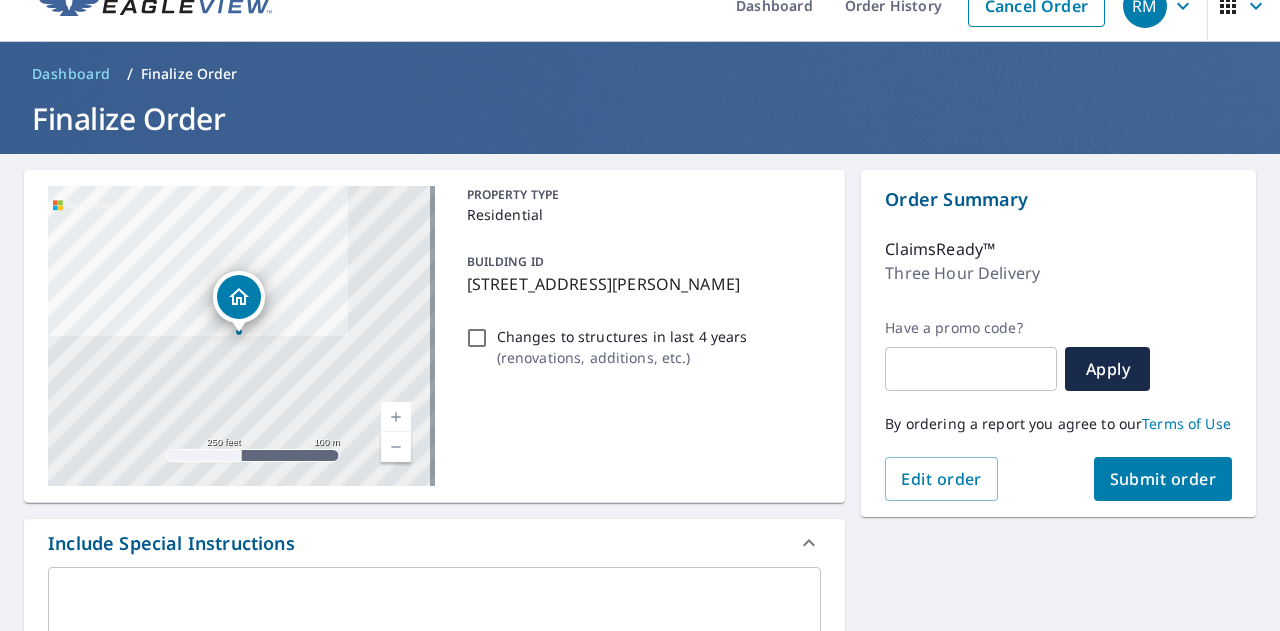 scroll, scrollTop: 0, scrollLeft: 0, axis: both 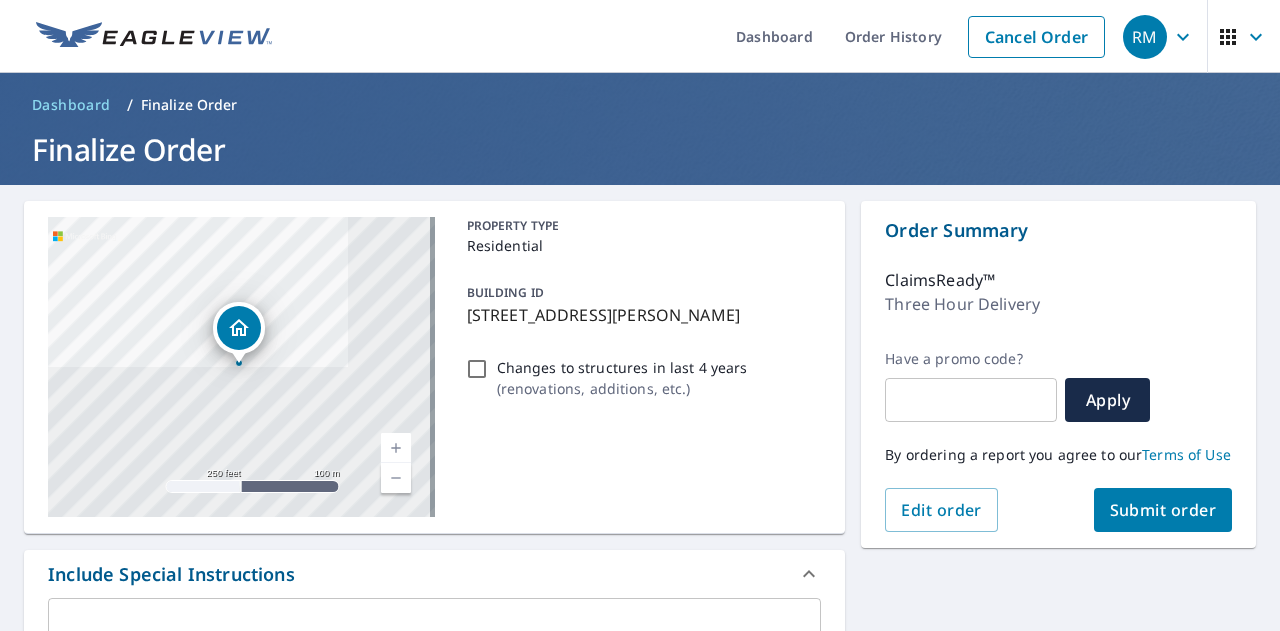 click on "BUILDING ID 3724 Josh Ln, Austin, TX, 78730" at bounding box center [640, 303] 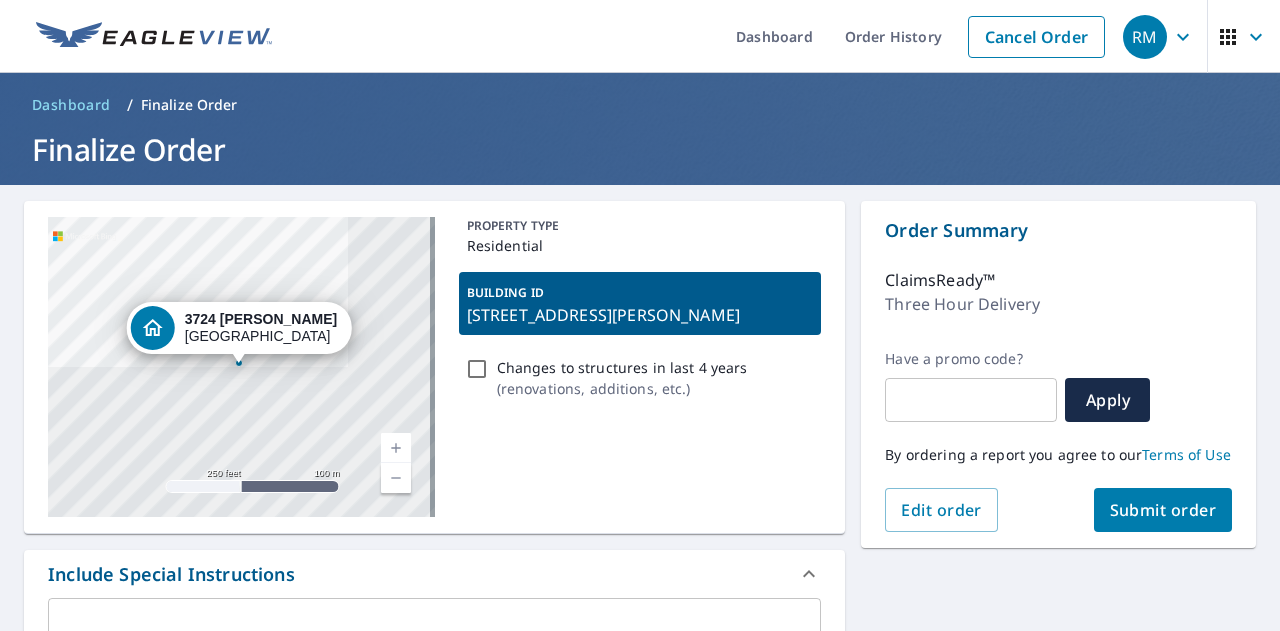 click on "ClaimsReady™" at bounding box center [1058, 280] 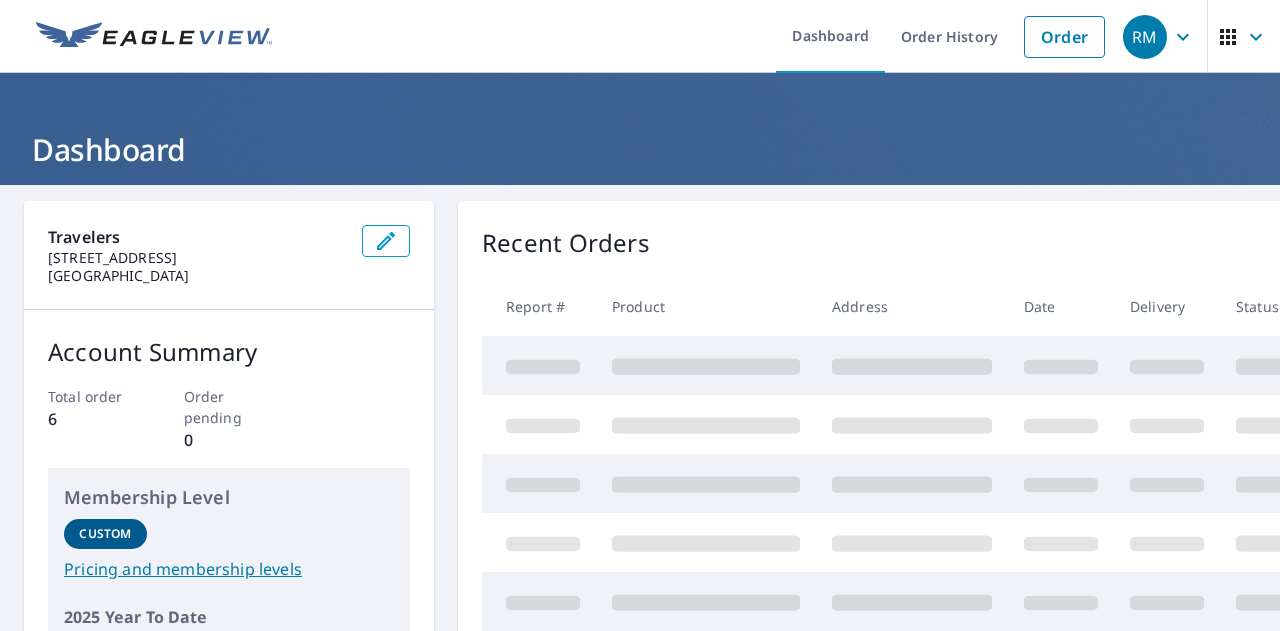 scroll, scrollTop: 0, scrollLeft: 0, axis: both 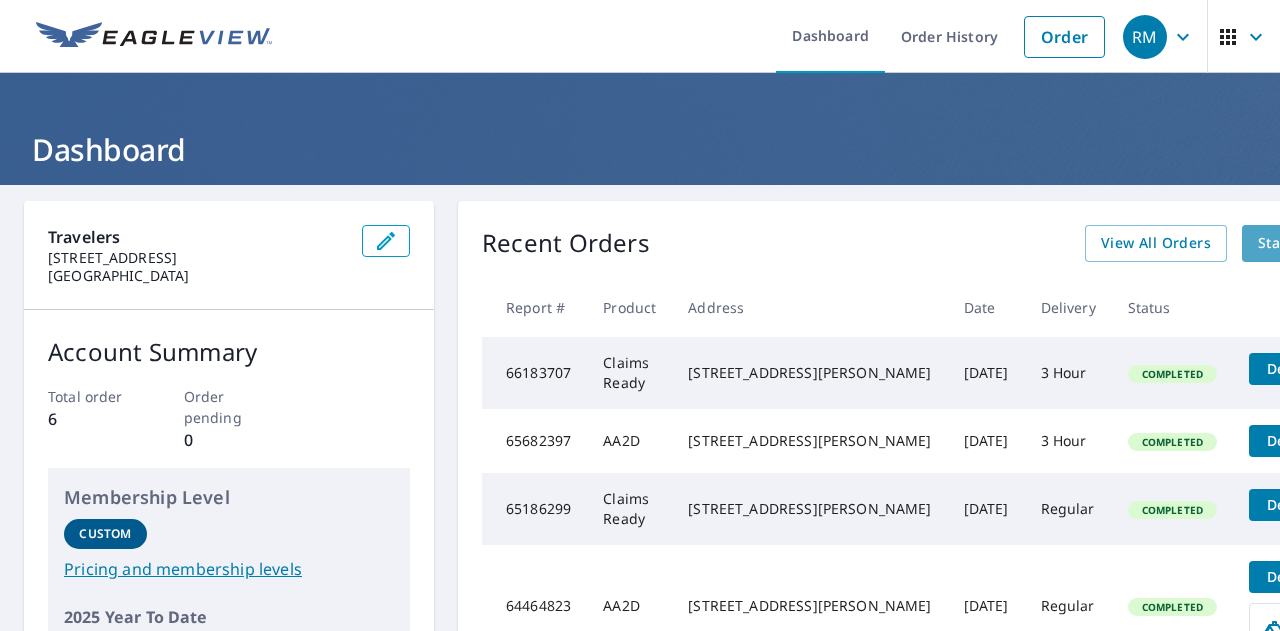 click on "Start New Order" at bounding box center [1316, 243] 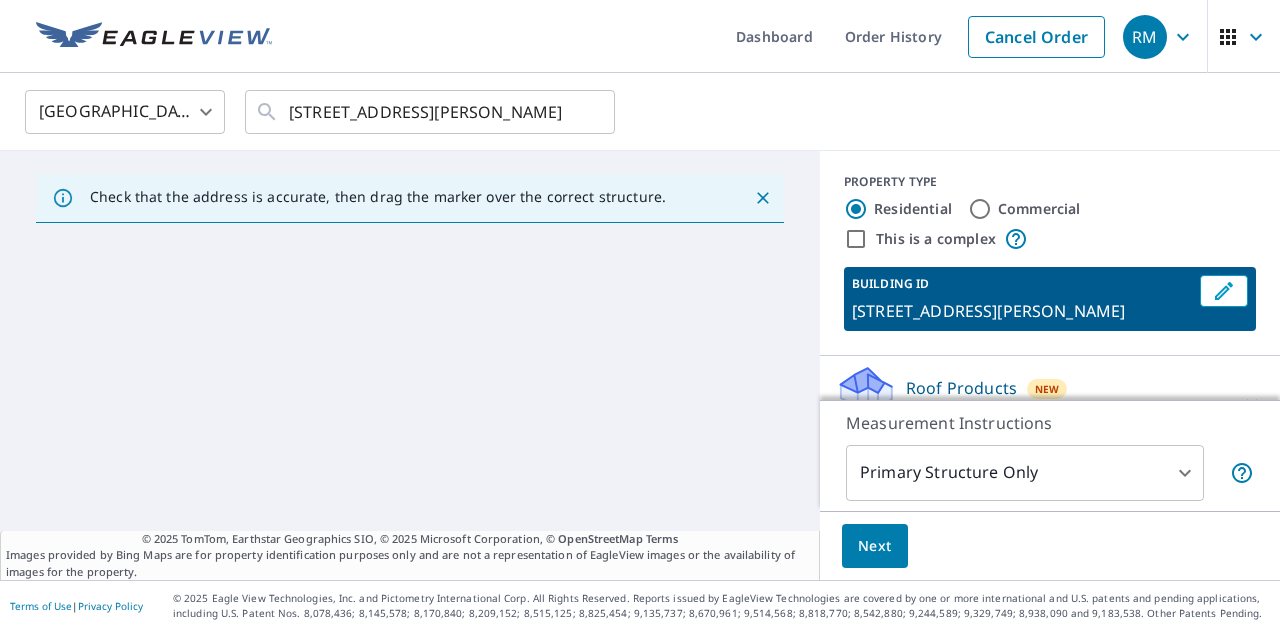 scroll, scrollTop: 0, scrollLeft: 0, axis: both 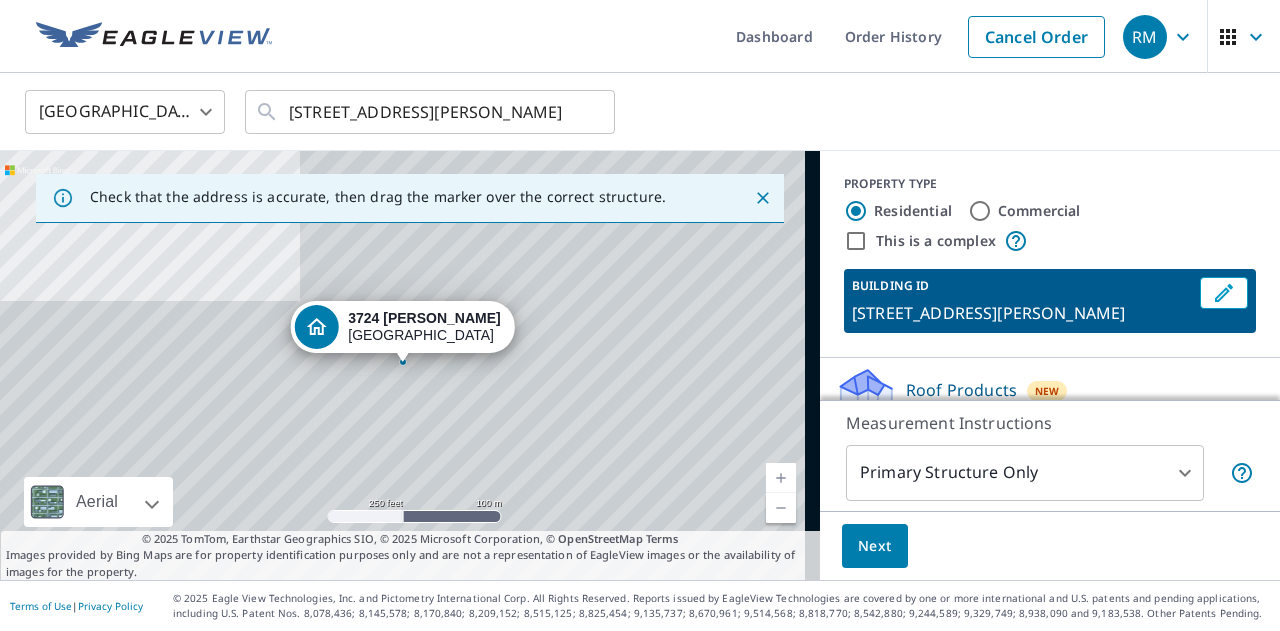 click on "Residential Commercial" at bounding box center (1050, 211) 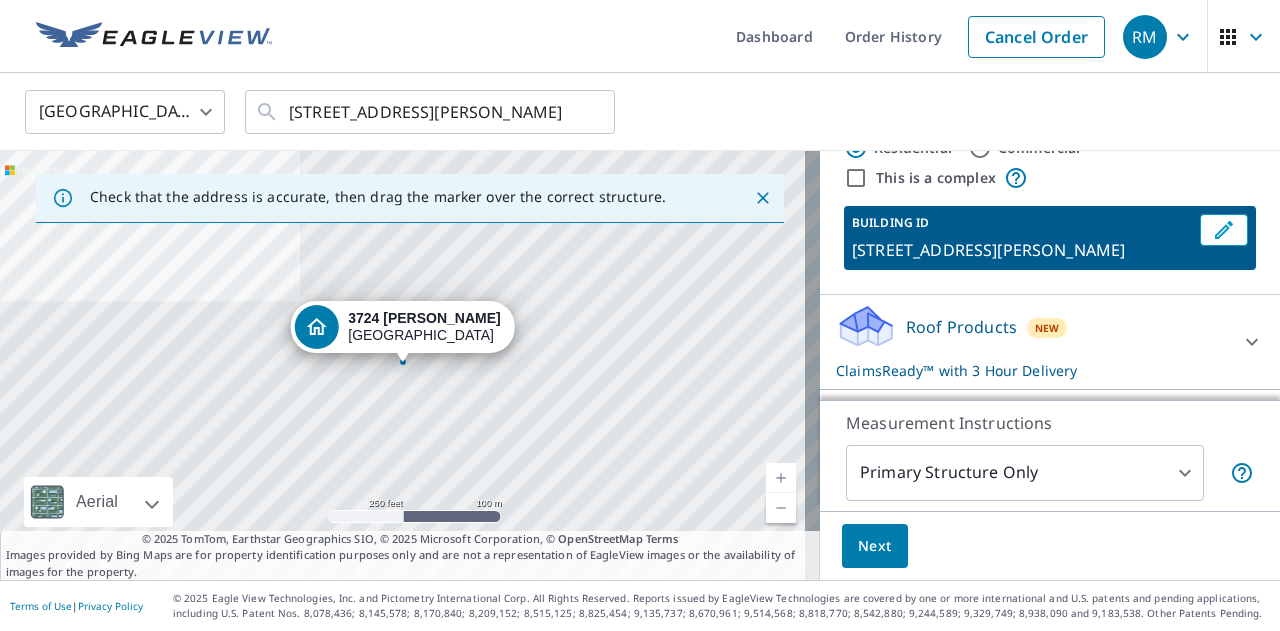 scroll, scrollTop: 100, scrollLeft: 0, axis: vertical 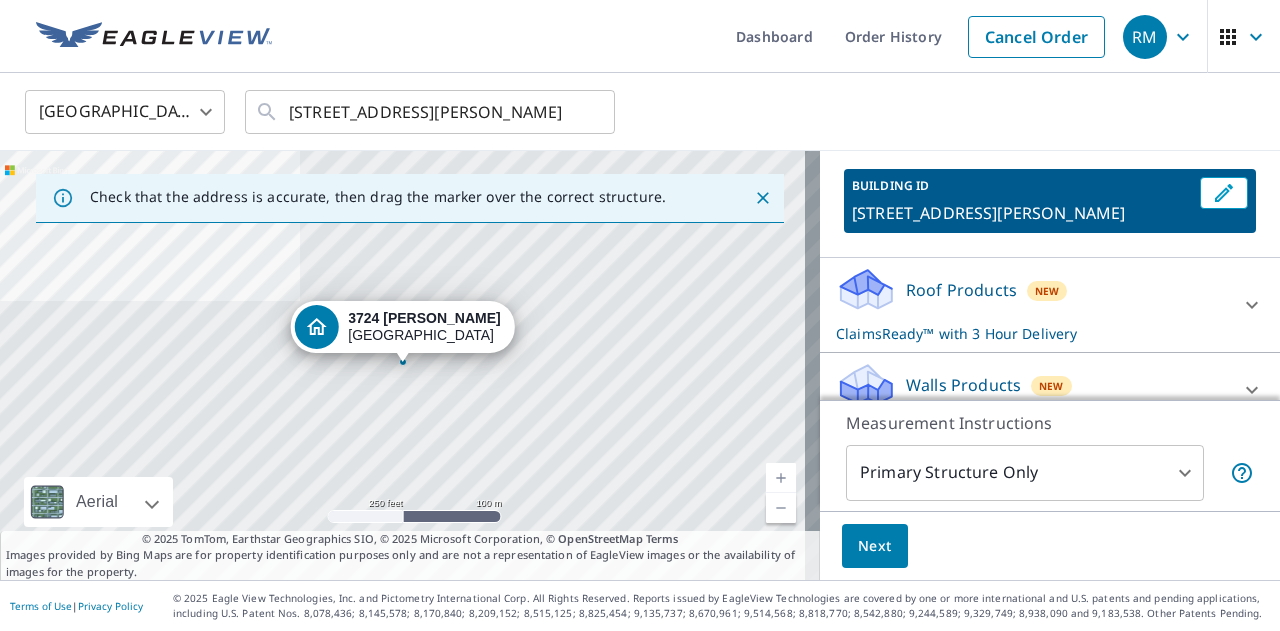 click on "RM RM
Dashboard Order History Cancel Order RM United States US ​ 3724 Josh Ln Austin, TX 78730 ​ Check that the address is accurate, then drag the marker over the correct structure. 3724 Josh Ln Austin, TX 78730 Aerial Road A standard road map Aerial A detailed look from above Labels Labels 250 feet 100 m © 2025 TomTom, © Vexcel Imaging, © 2025 Microsoft Corporation,  © OpenStreetMap Terms © 2025 TomTom, Earthstar Geographics SIO, © 2025 Microsoft Corporation, ©   OpenStreetMap   Terms Images provided by Bing Maps are for property identification purposes only and are not a representation of EagleView images or the availability of images for the property. PROPERTY TYPE Residential Commercial This is a complex BUILDING ID 3724 Josh Ln, Austin, TX, 78730 Roof Products New ClaimsReady™ with 3 Hour Delivery ClaimsReady™ Delivery 3 Hour 7 ​ Walls Products New Walls, Windows & Doors Measurement Instructions Primary Structure Only 2 ​ Next Terms of Use  |  Privacy Policy" at bounding box center (640, 315) 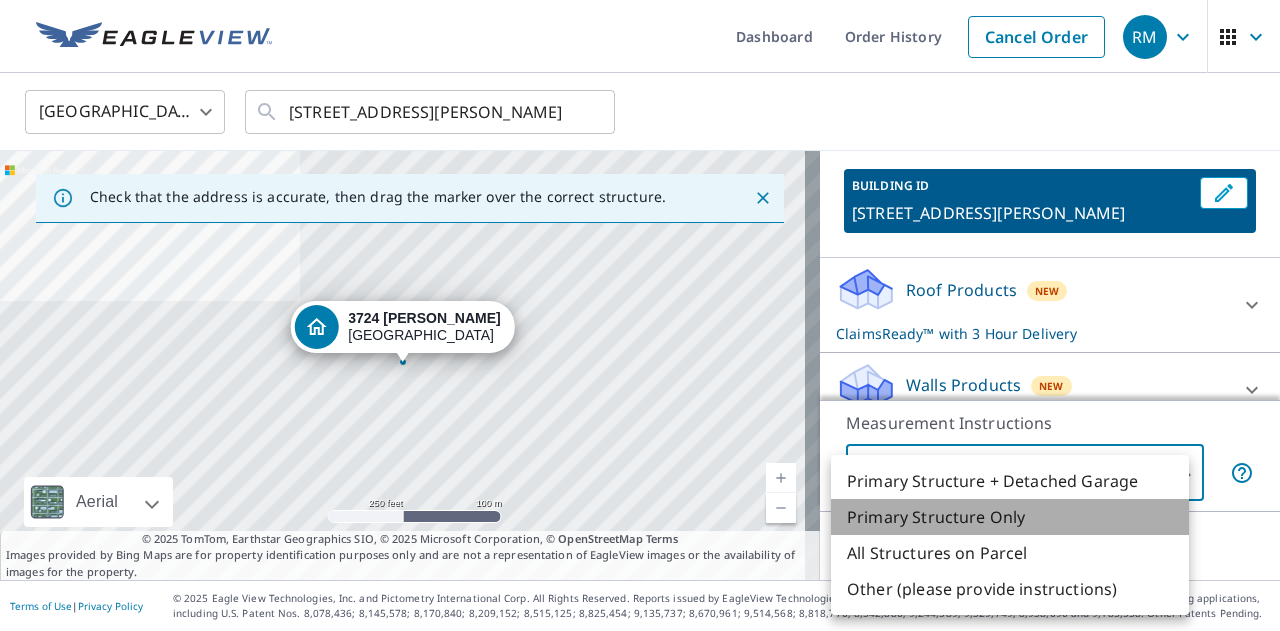 click on "Primary Structure Only" at bounding box center [1010, 517] 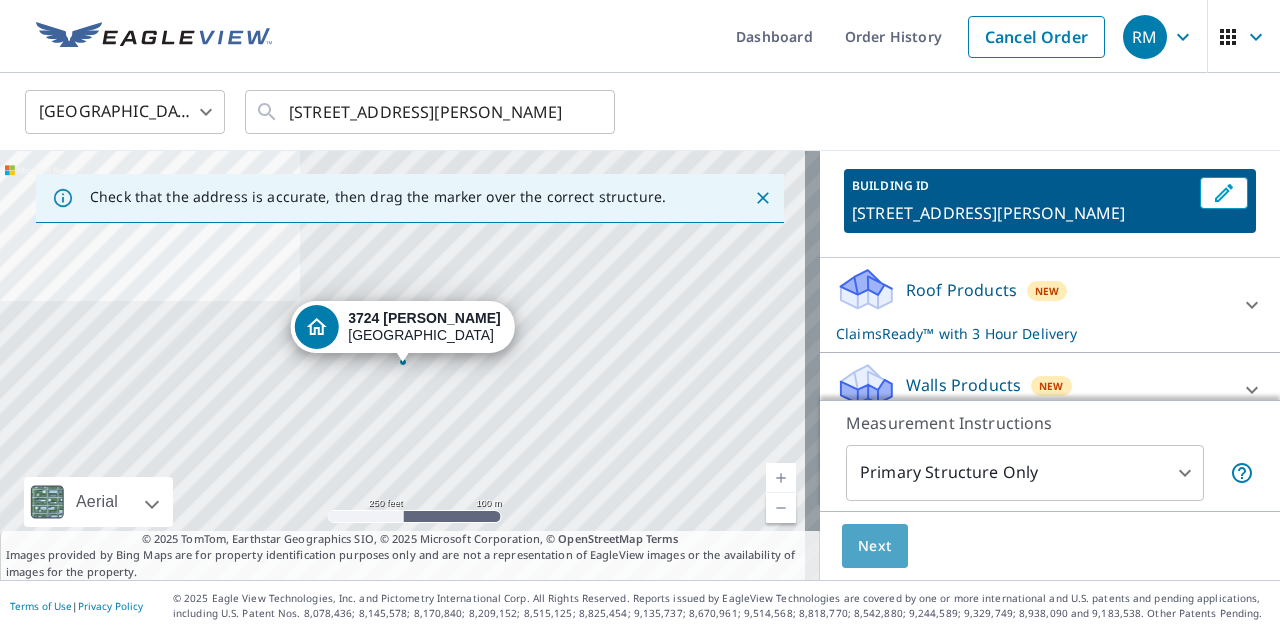 click on "Next" at bounding box center (875, 546) 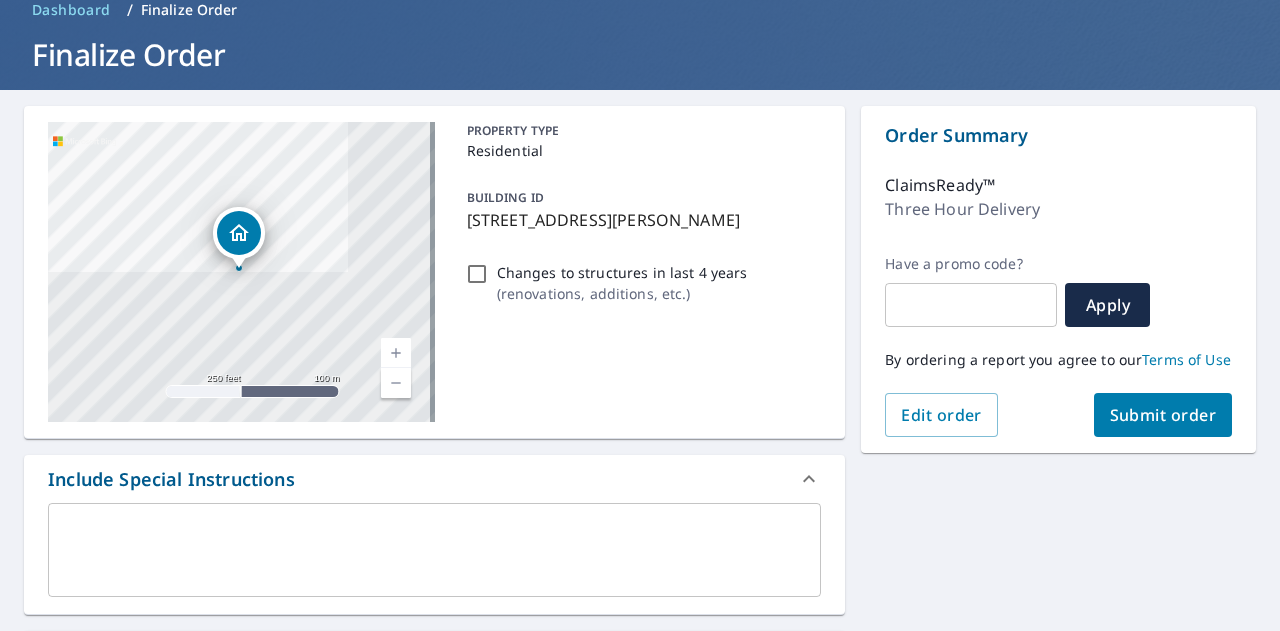 scroll, scrollTop: 200, scrollLeft: 0, axis: vertical 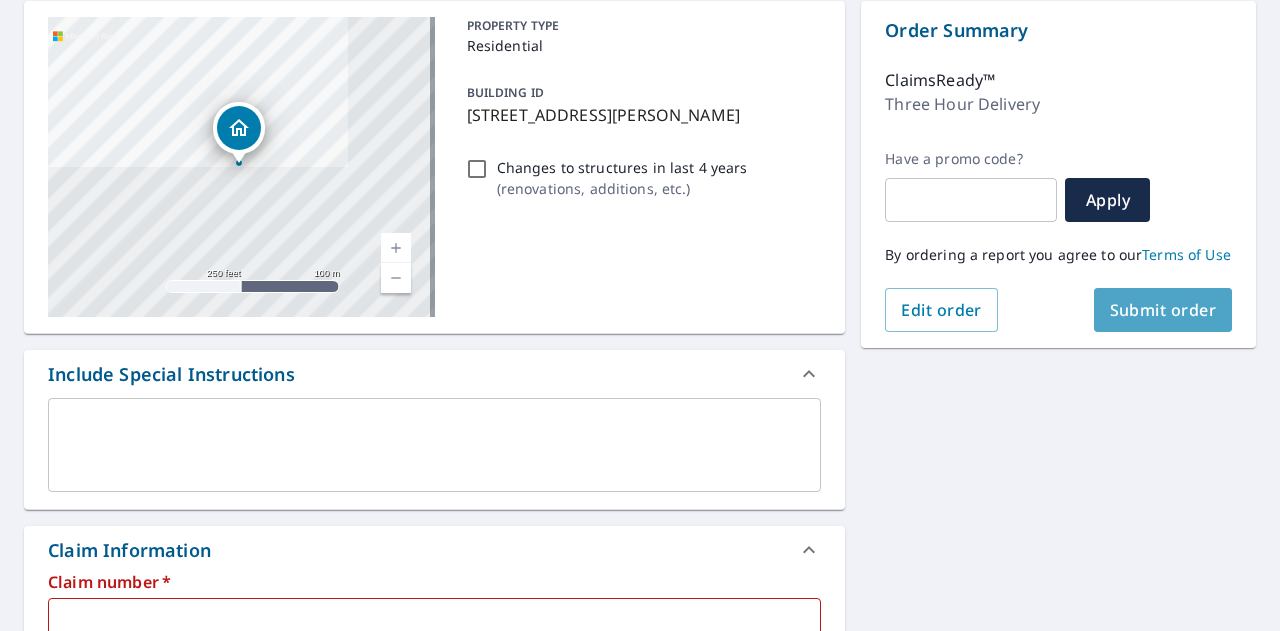 drag, startPoint x: 1126, startPoint y: 322, endPoint x: 488, endPoint y: 590, distance: 692.00287 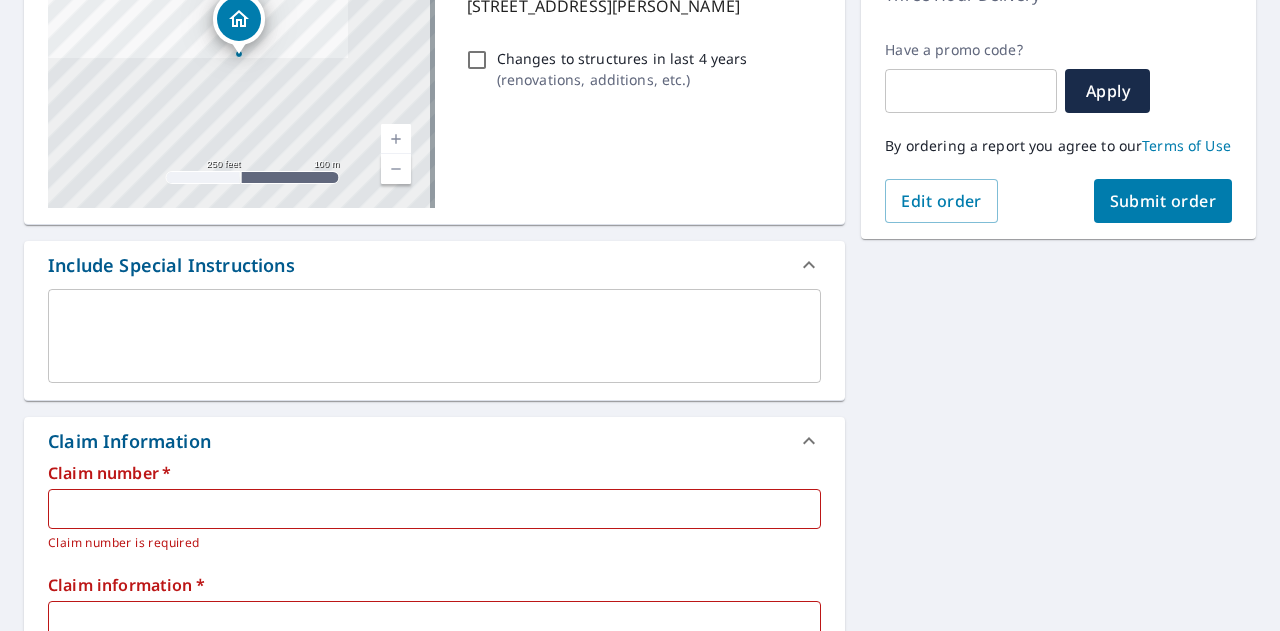 scroll, scrollTop: 400, scrollLeft: 0, axis: vertical 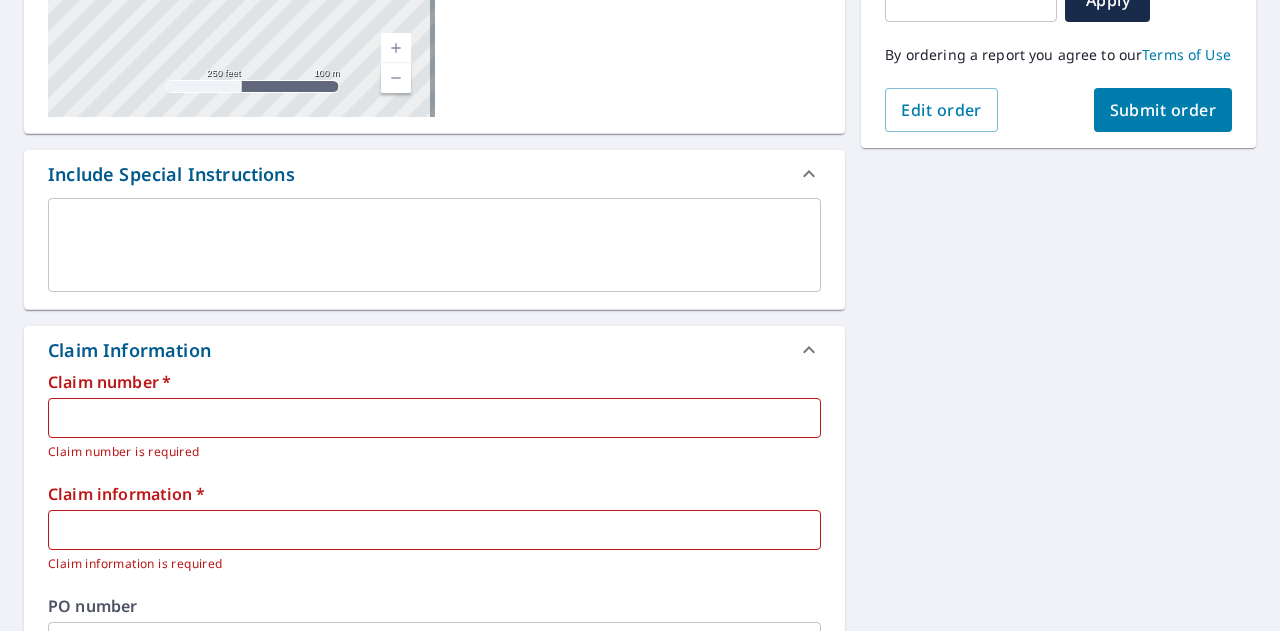 click at bounding box center [434, 418] 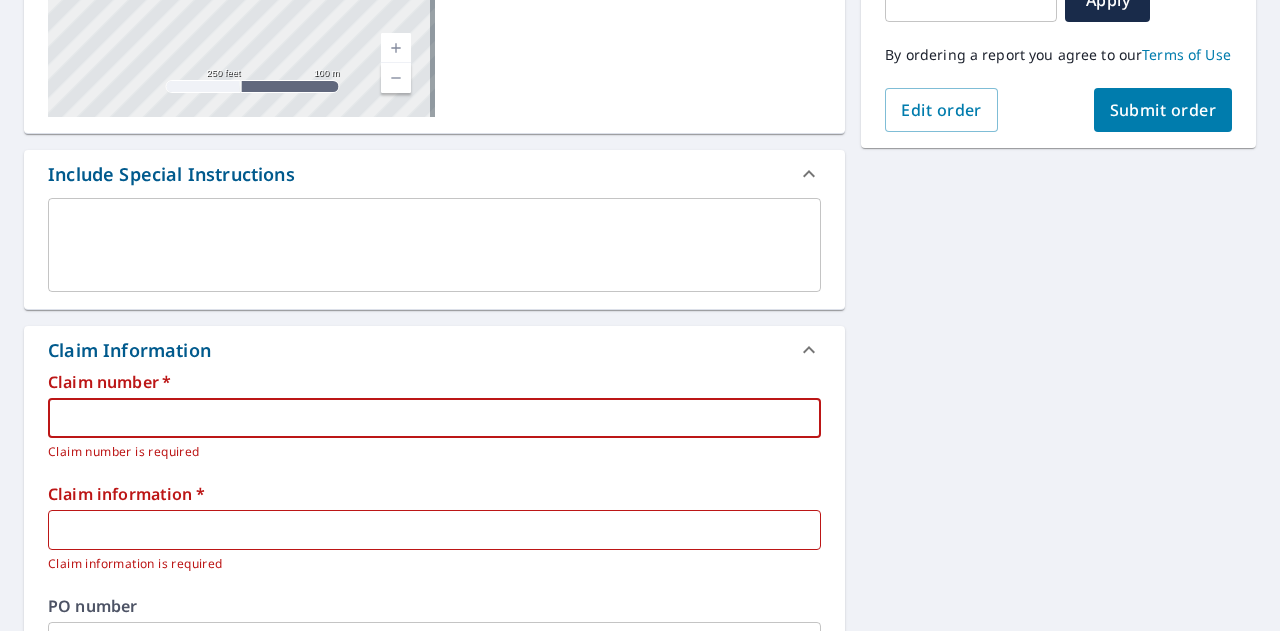 paste on "JAF7750" 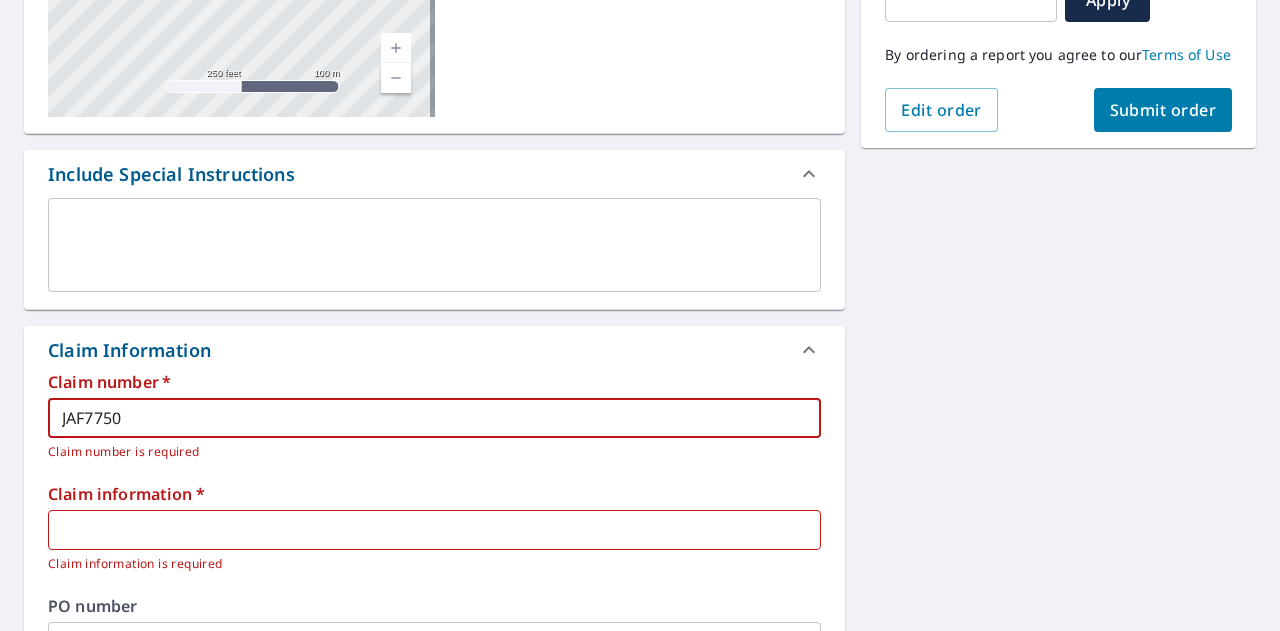 type on "JAF7750" 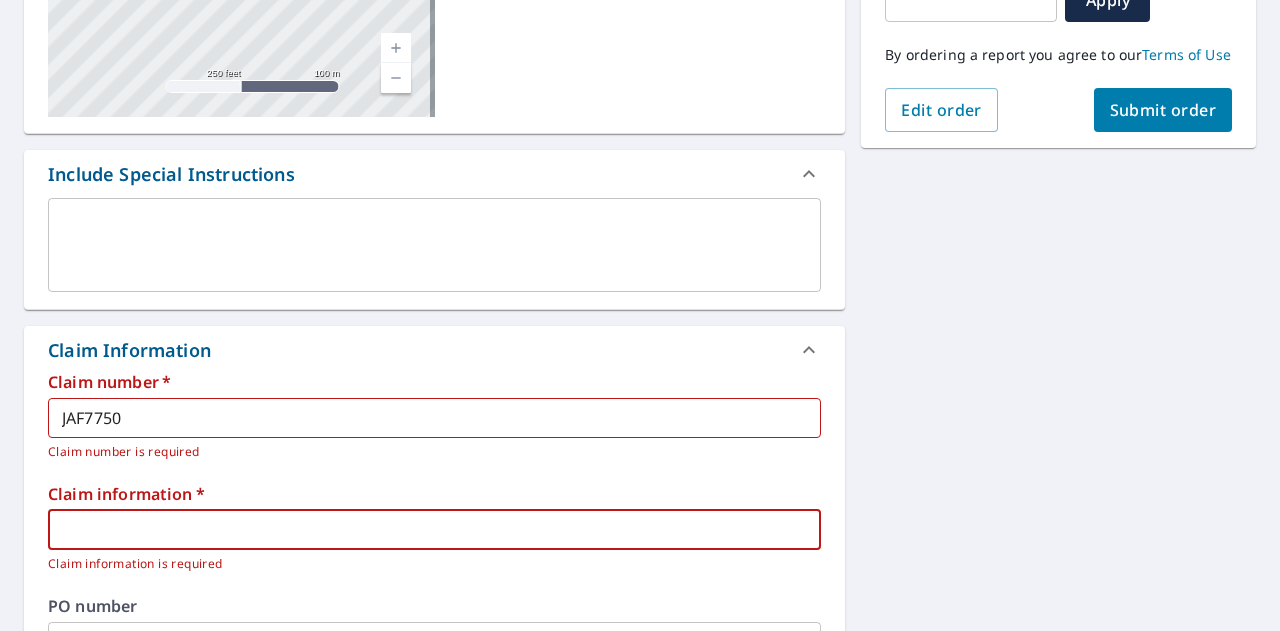 type on "hail" 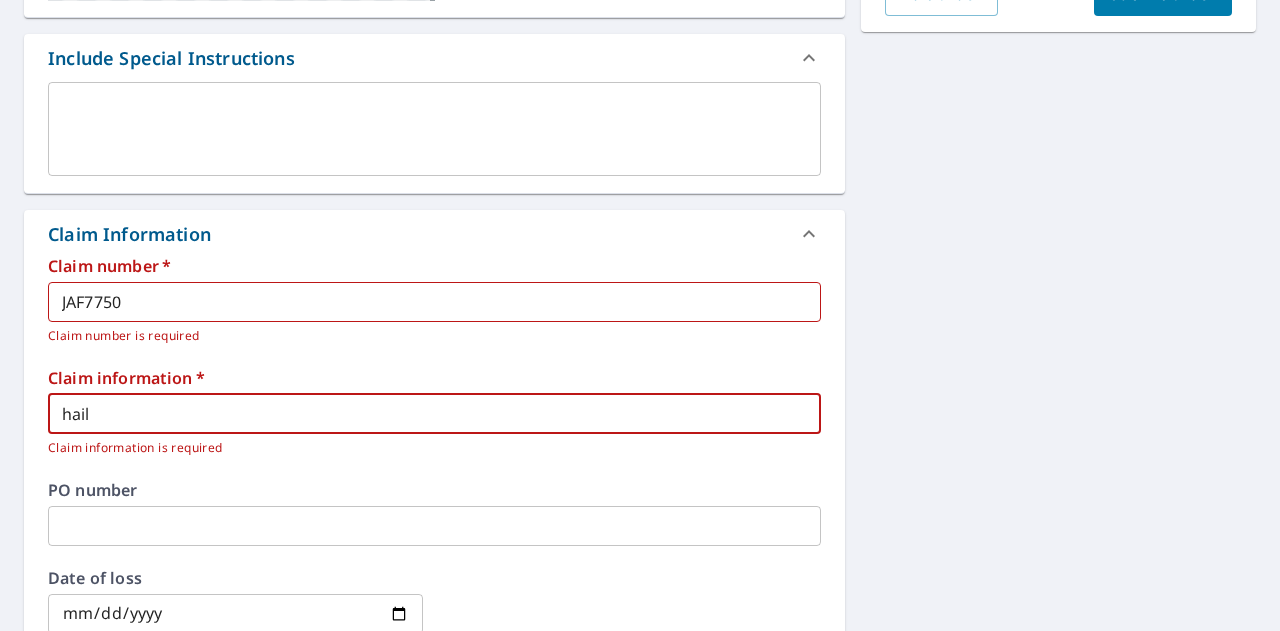 scroll, scrollTop: 0, scrollLeft: 0, axis: both 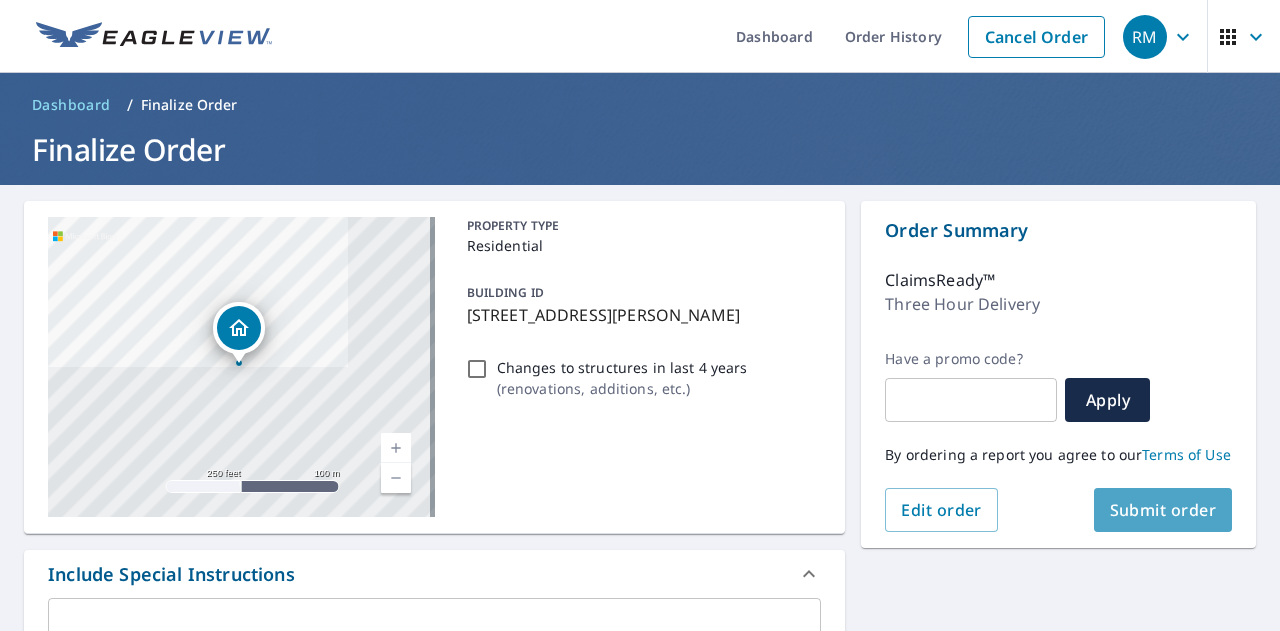 click on "Submit order" at bounding box center (1163, 510) 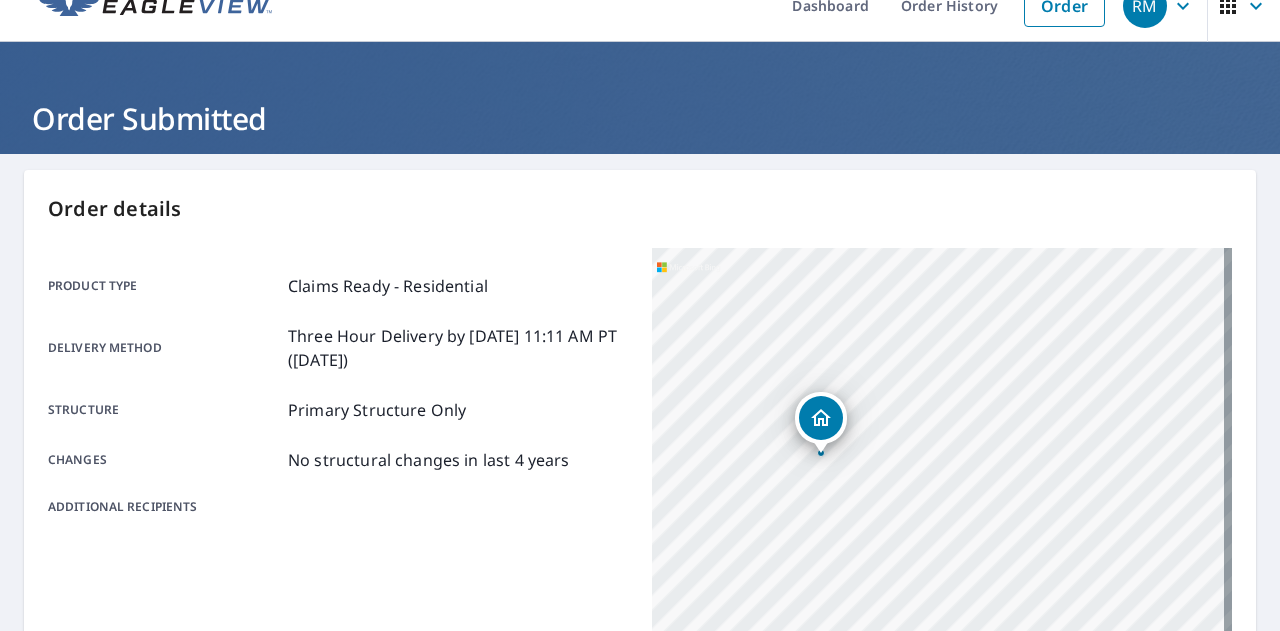 scroll, scrollTop: 0, scrollLeft: 0, axis: both 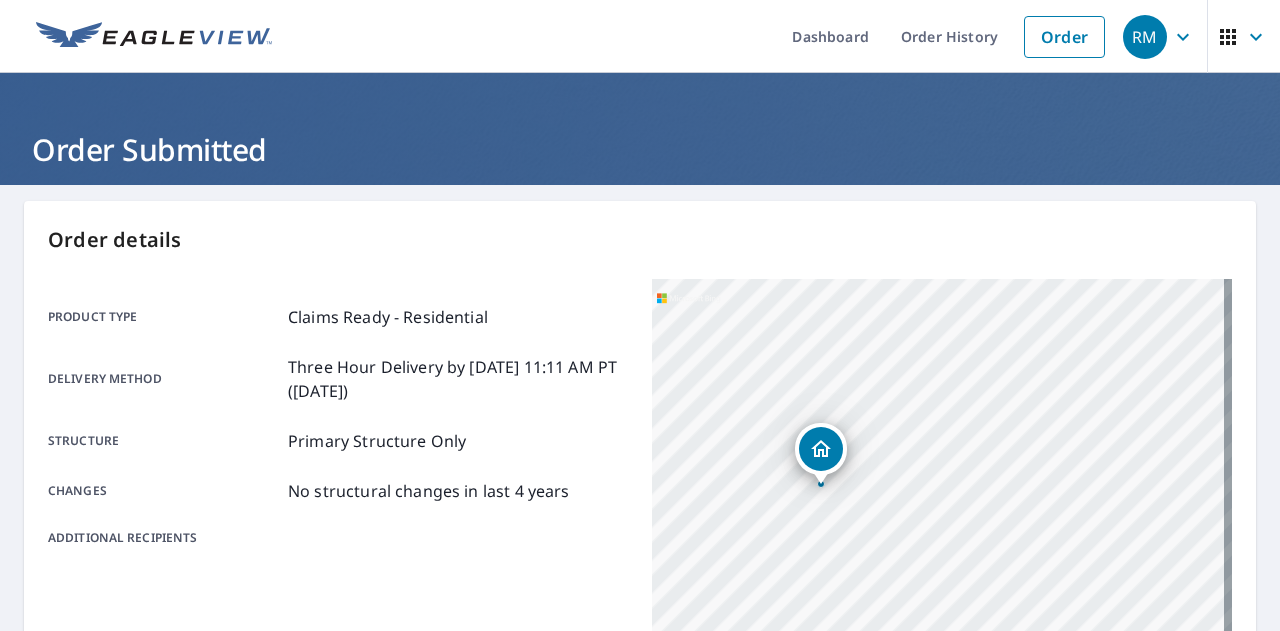 click on "Product type Claims Ready - Residential Delivery method Three Hour Delivery by 7/11/2025 11:11 AM PT (Friday) Structure Primary Structure Only Changes No structural changes in last 4 years Additional recipients" at bounding box center (338, 426) 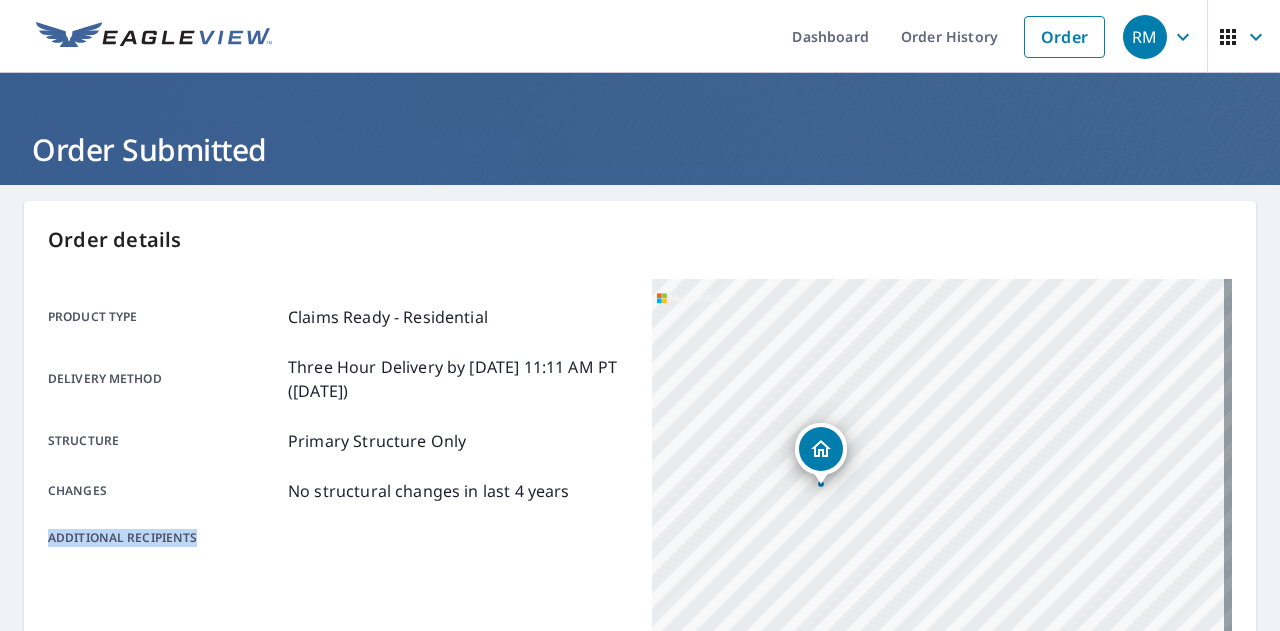 drag, startPoint x: 588, startPoint y: 510, endPoint x: 967, endPoint y: 595, distance: 388.41473 